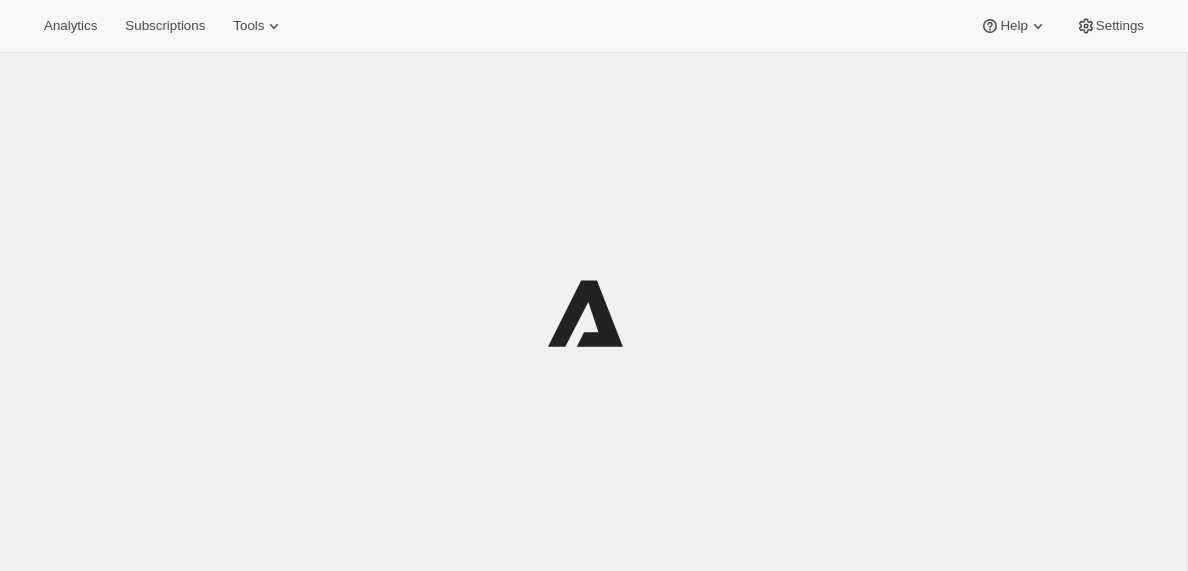 scroll, scrollTop: 0, scrollLeft: 0, axis: both 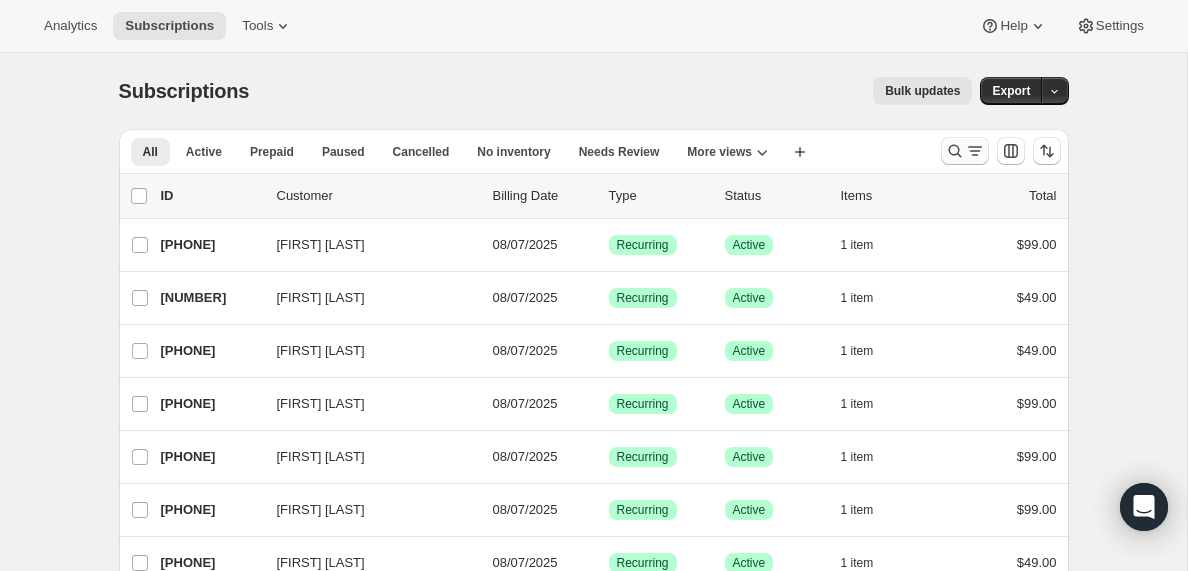 click 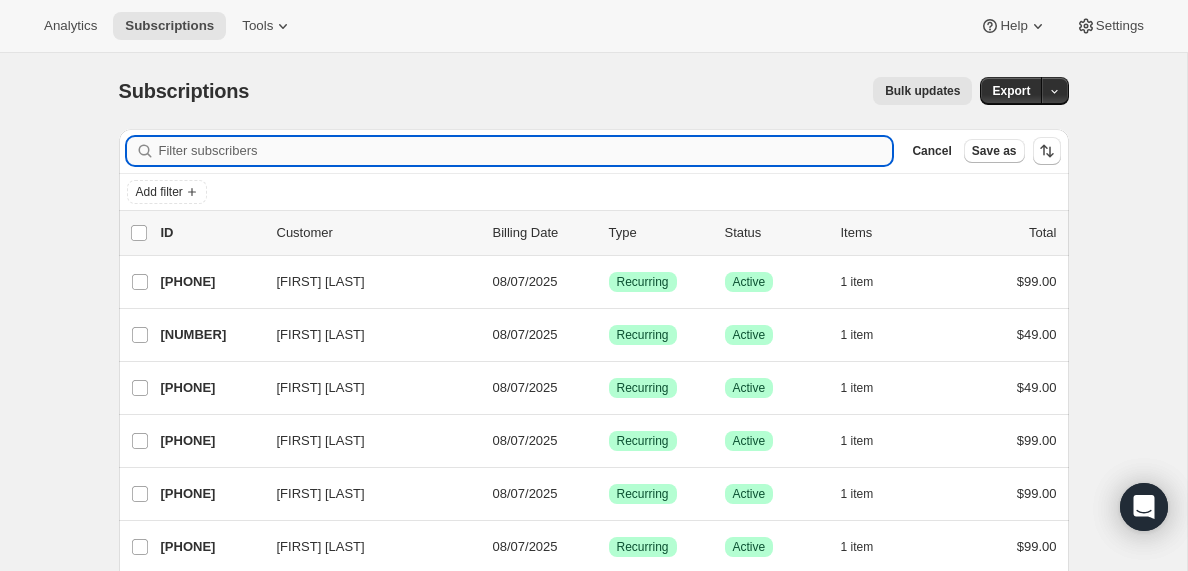 click on "Filter subscribers" at bounding box center [526, 151] 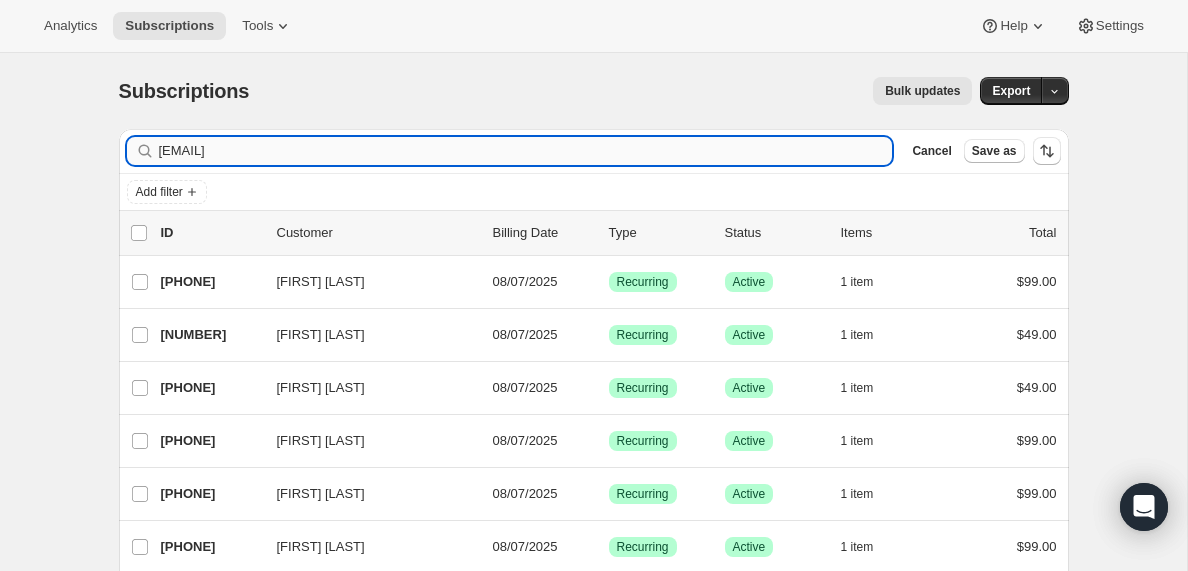 type on "[EMAIL]" 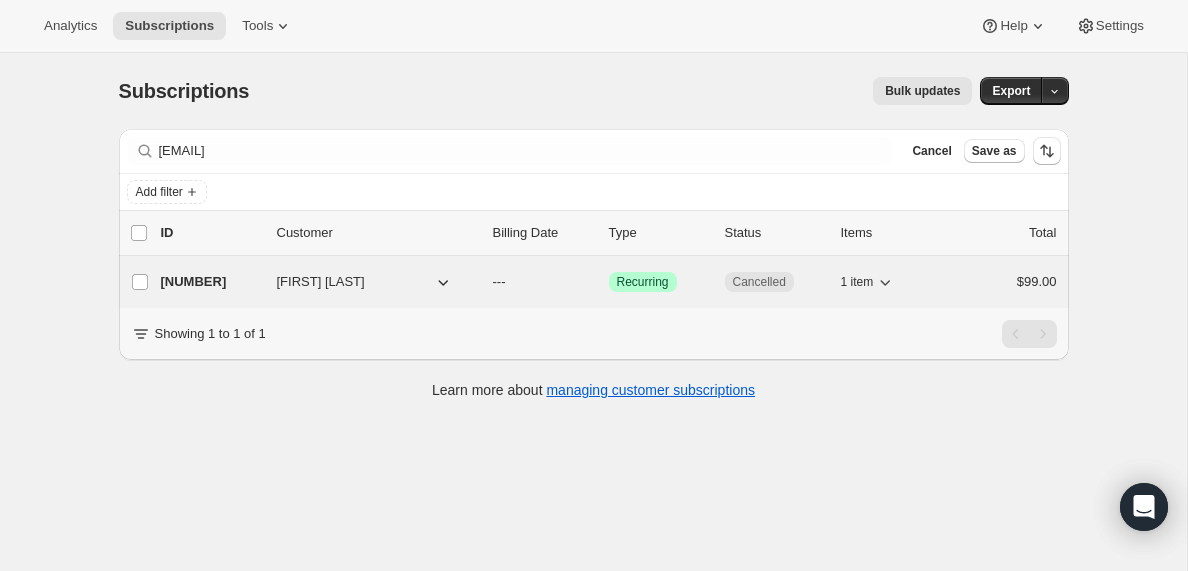click on "[NUMBER]" at bounding box center (211, 282) 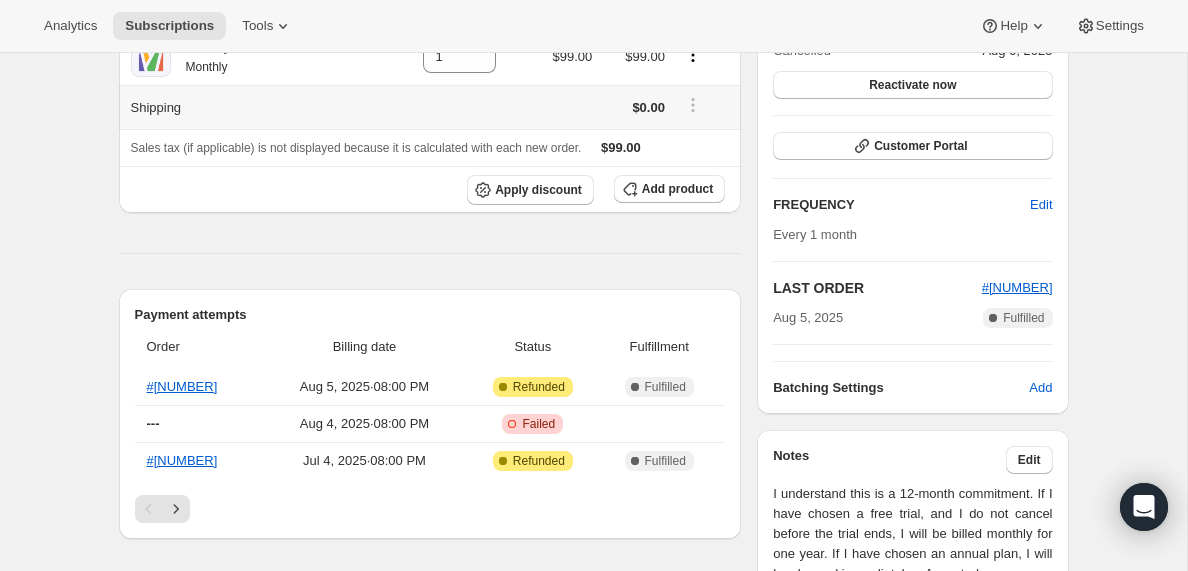 scroll, scrollTop: 0, scrollLeft: 0, axis: both 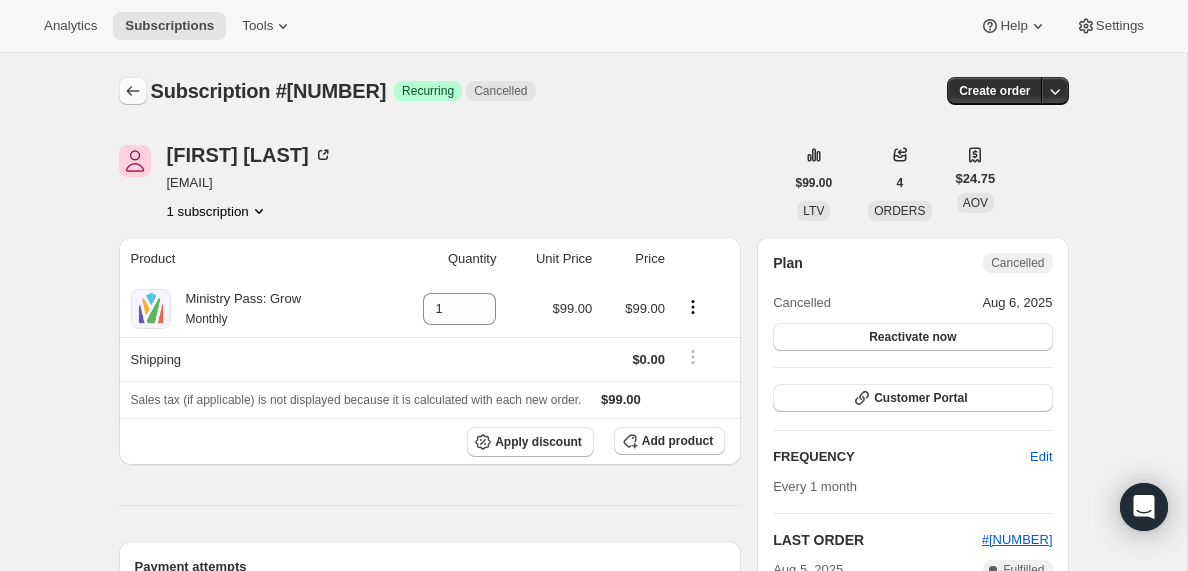 click 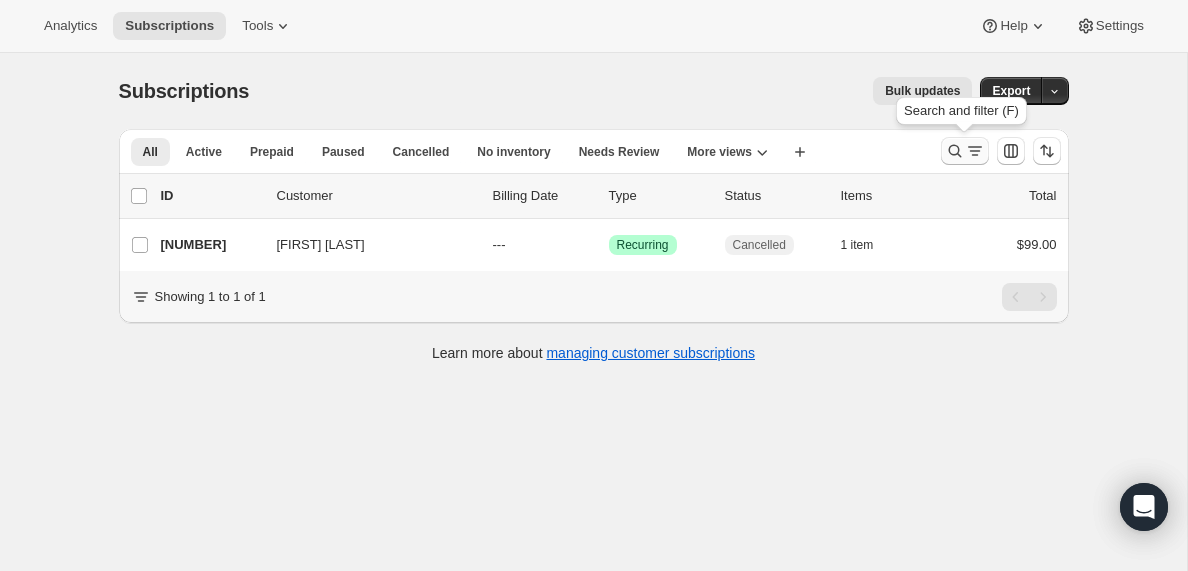 click 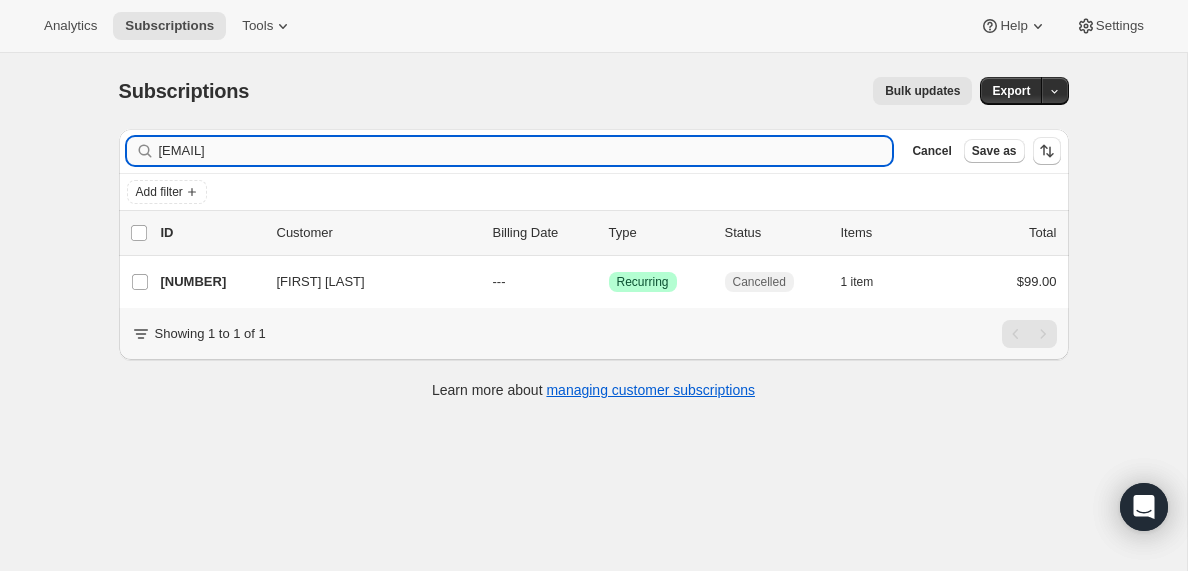 click on "[EMAIL]" at bounding box center [526, 151] 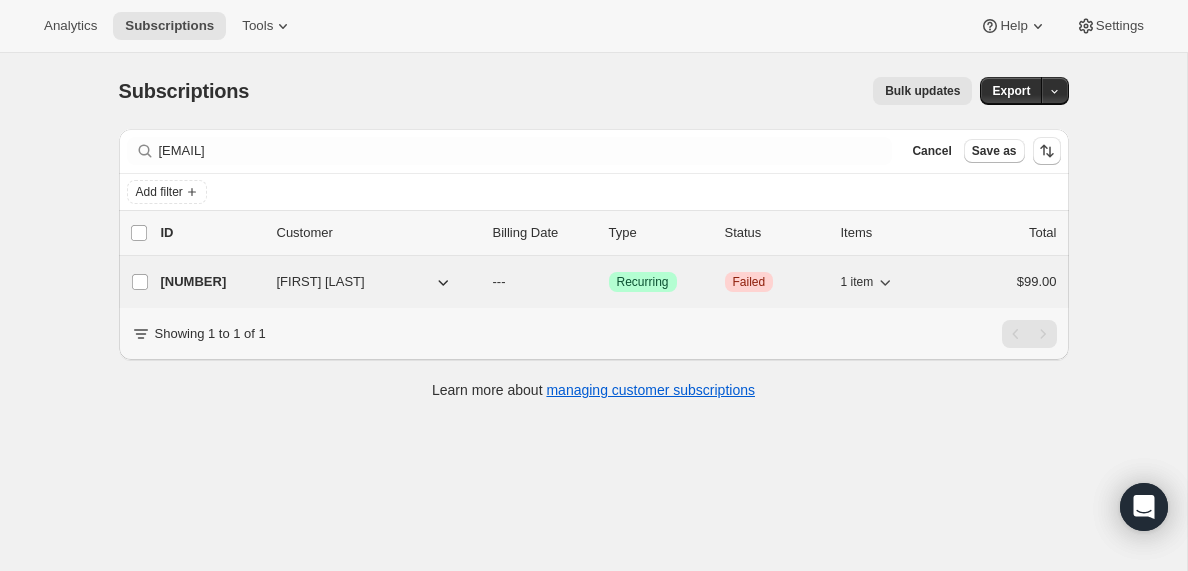 click on "[NUMBER]" at bounding box center [211, 282] 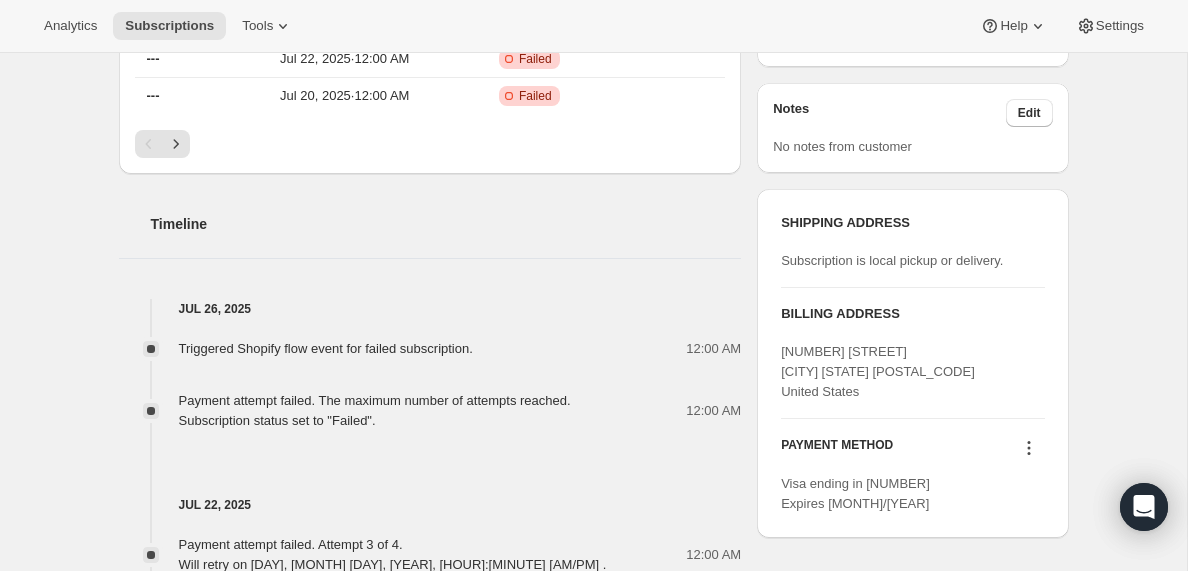 scroll, scrollTop: 568, scrollLeft: 0, axis: vertical 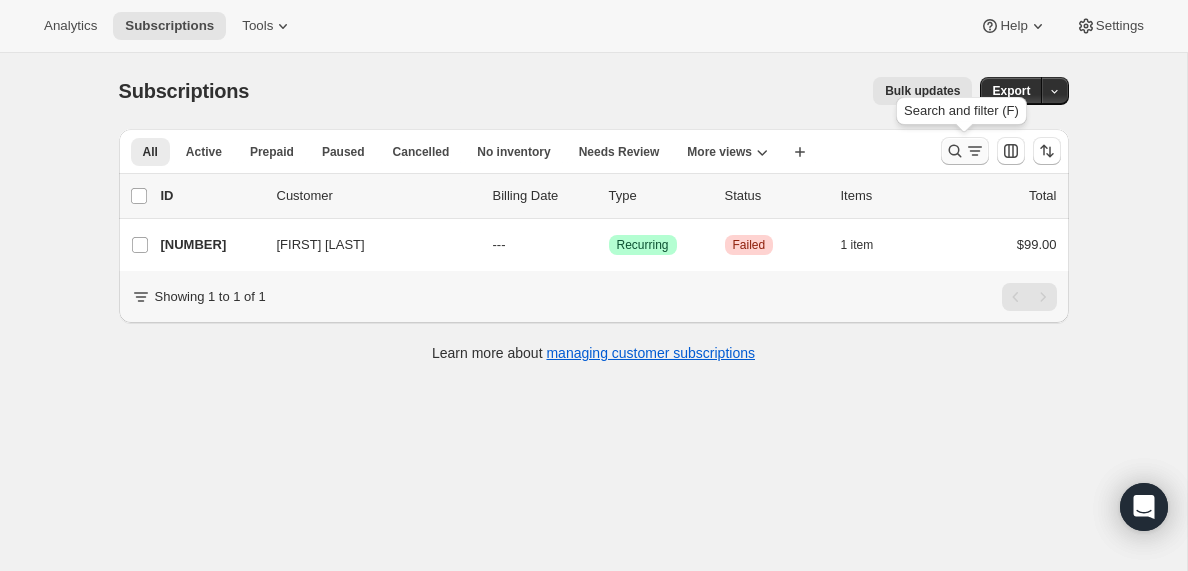 click 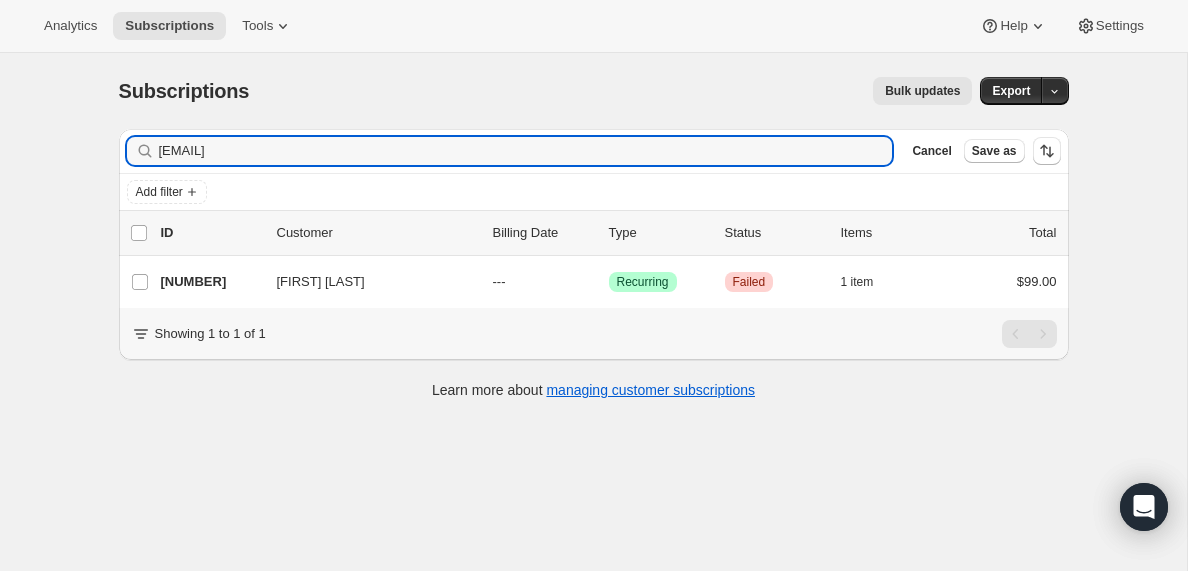 drag, startPoint x: 374, startPoint y: 137, endPoint x: 421, endPoint y: 165, distance: 54.708317 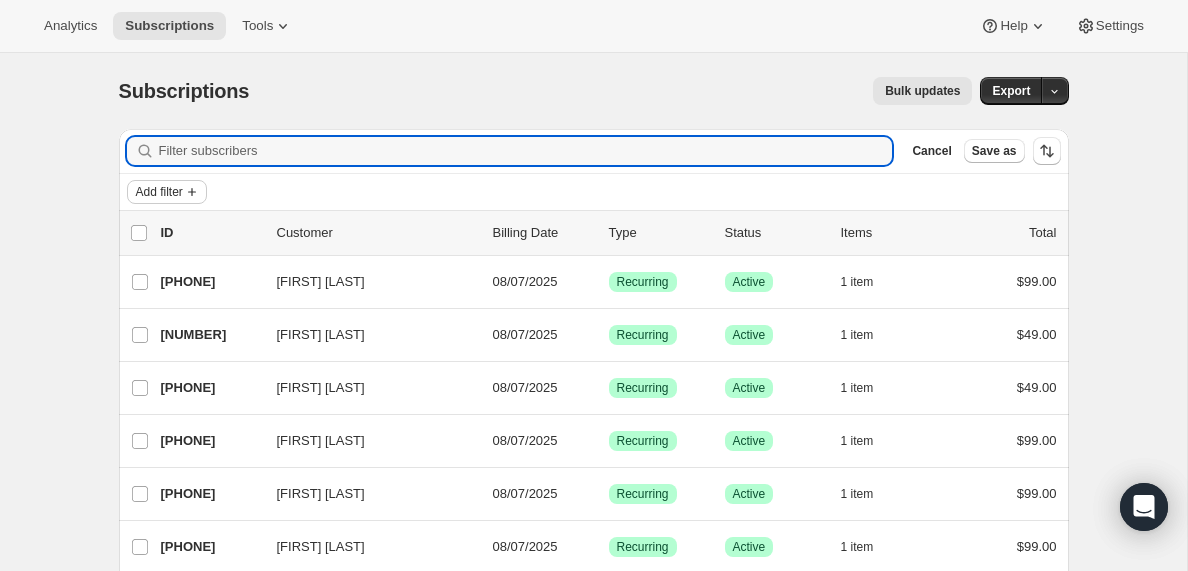type 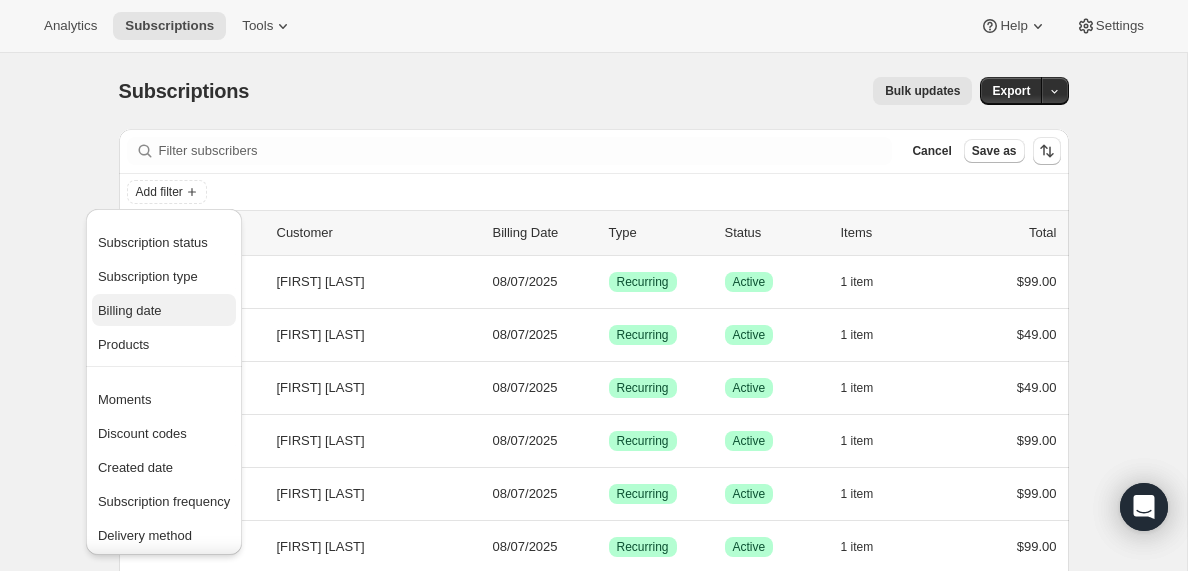 click on "Billing date" at bounding box center [130, 310] 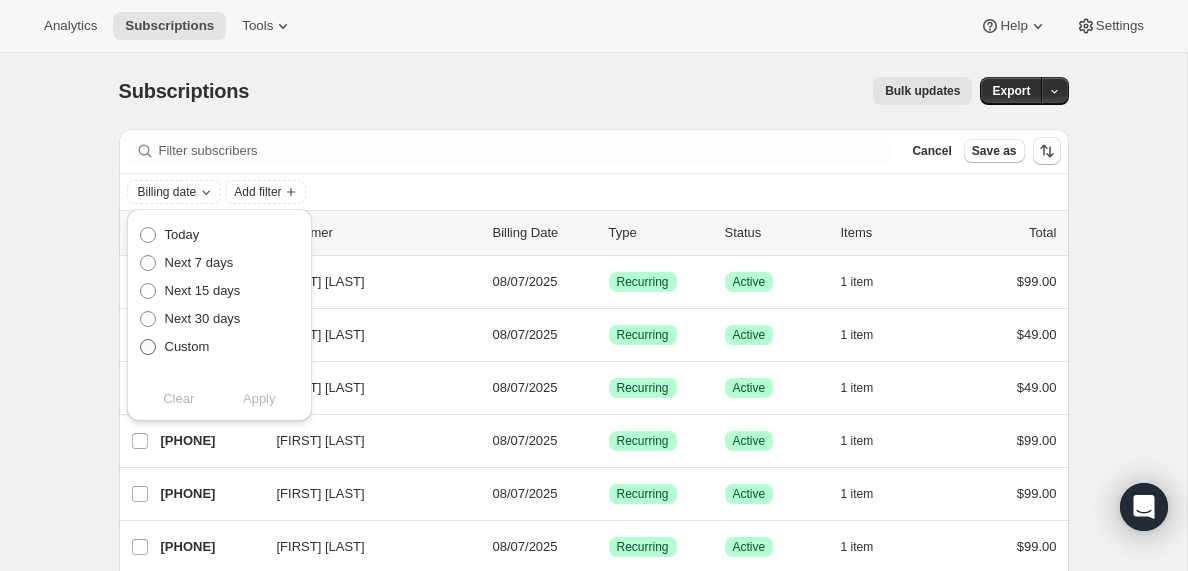 click at bounding box center (148, 347) 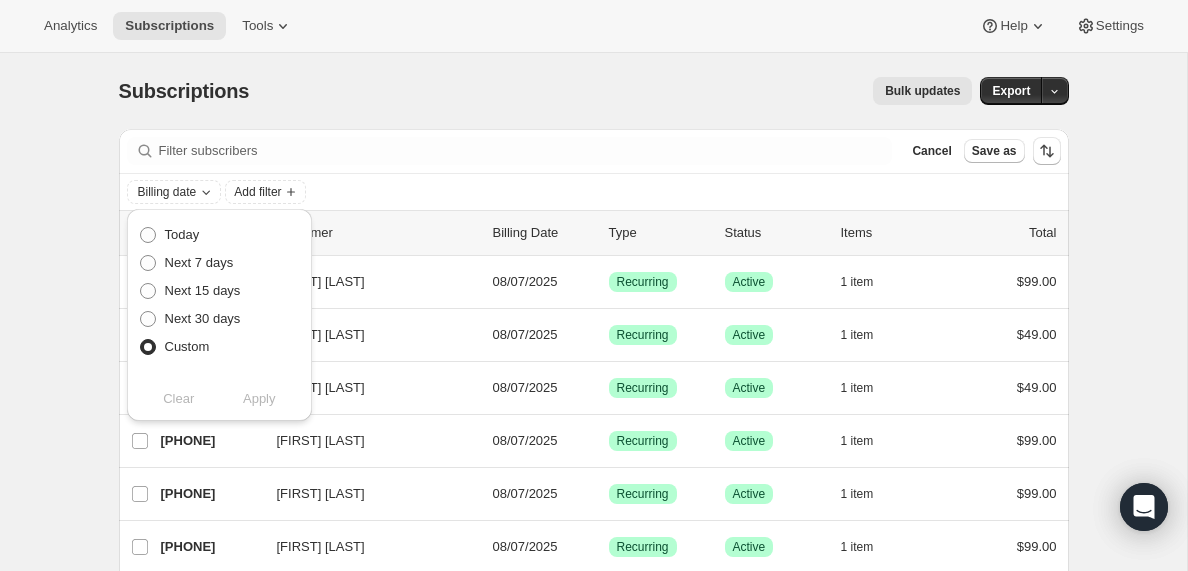 radio on "true" 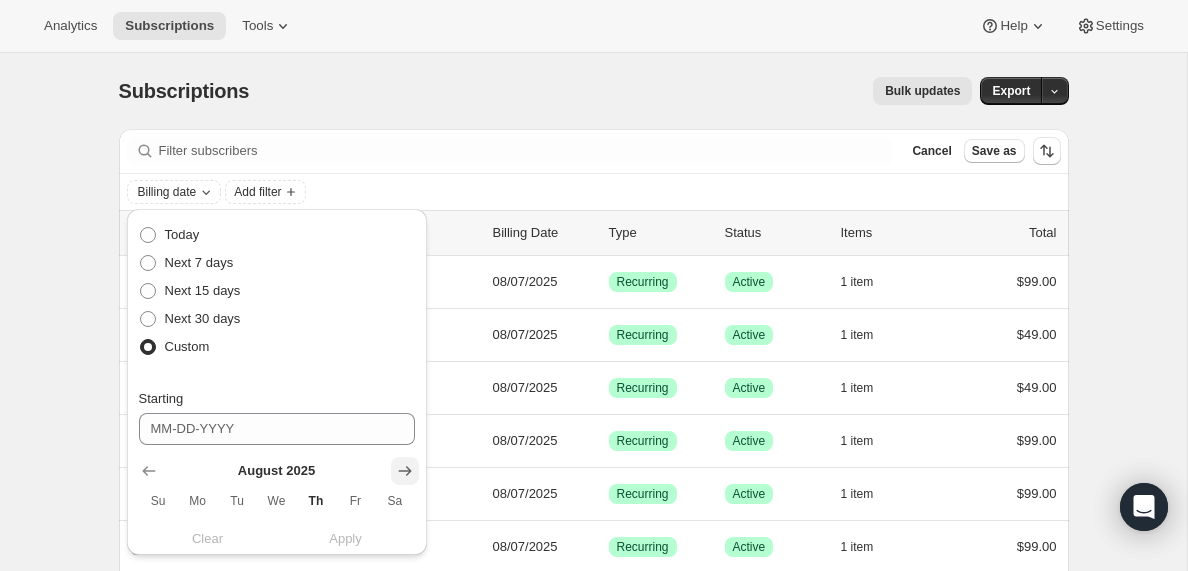 click 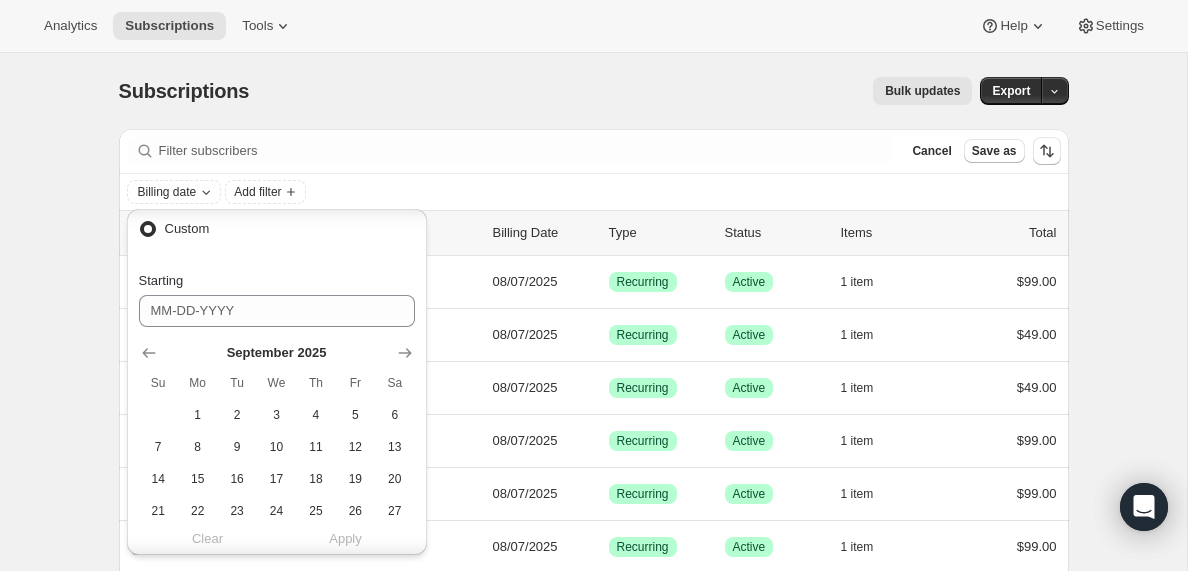 scroll, scrollTop: 126, scrollLeft: 0, axis: vertical 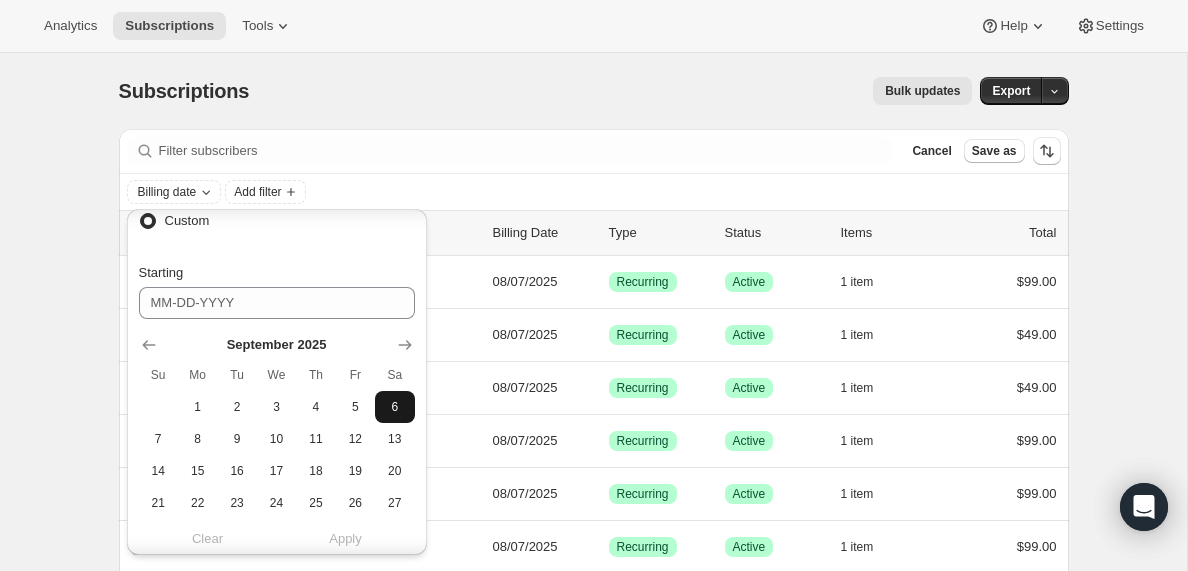click on "6" at bounding box center (394, 407) 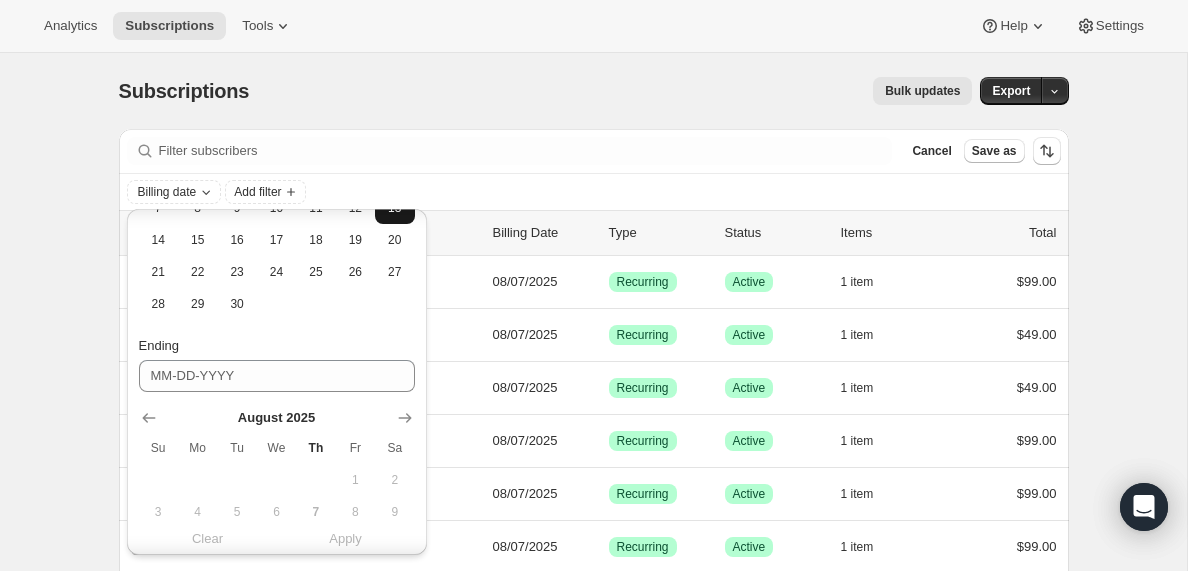 scroll, scrollTop: 371, scrollLeft: 0, axis: vertical 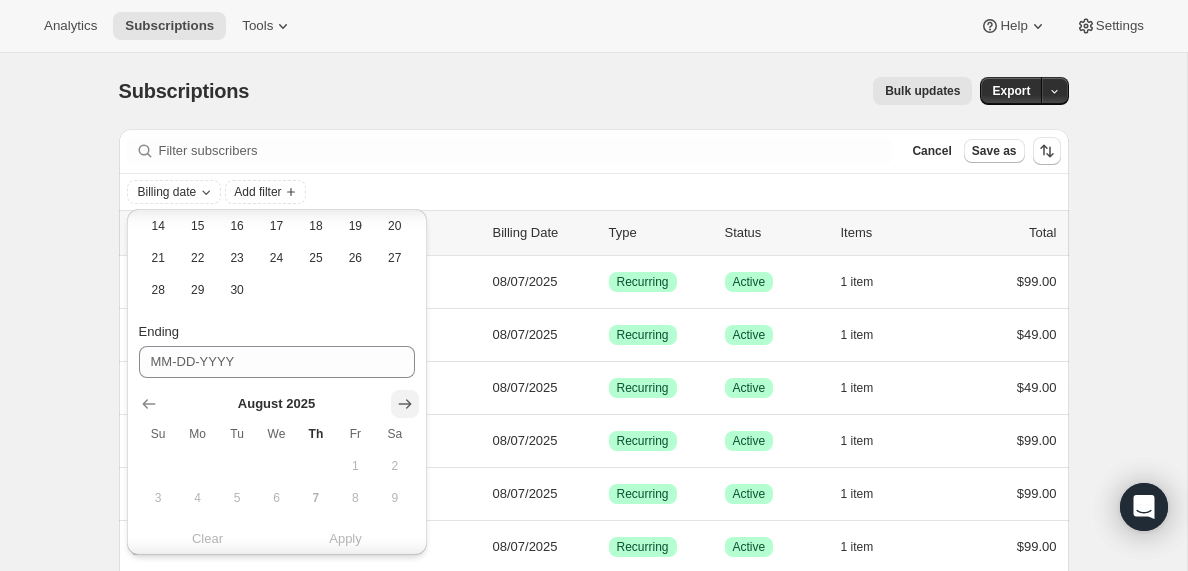 click 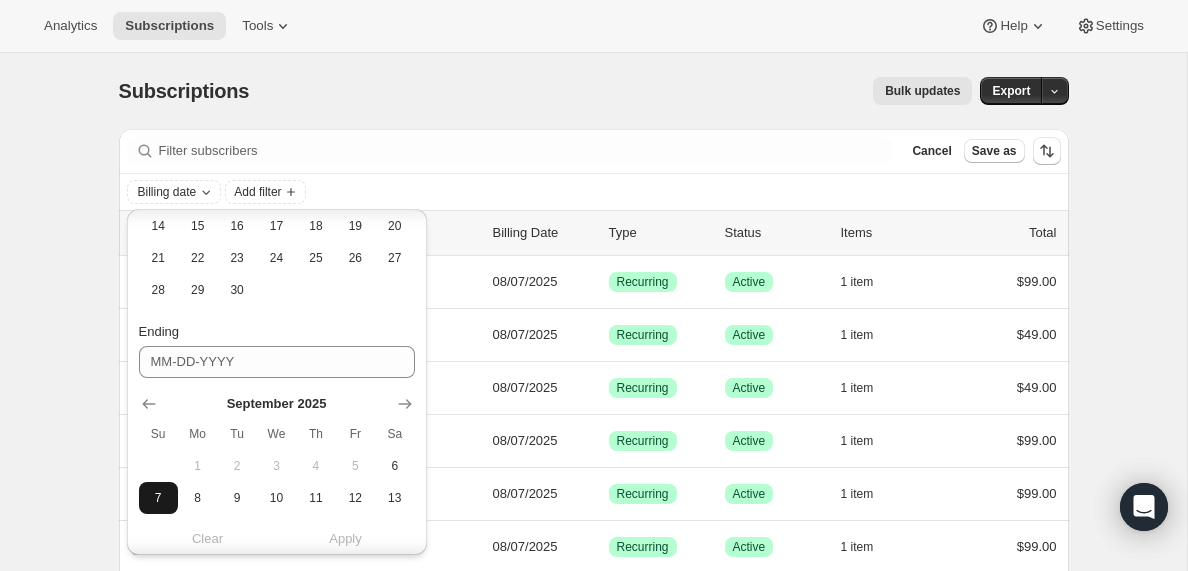 click on "7" at bounding box center (158, 498) 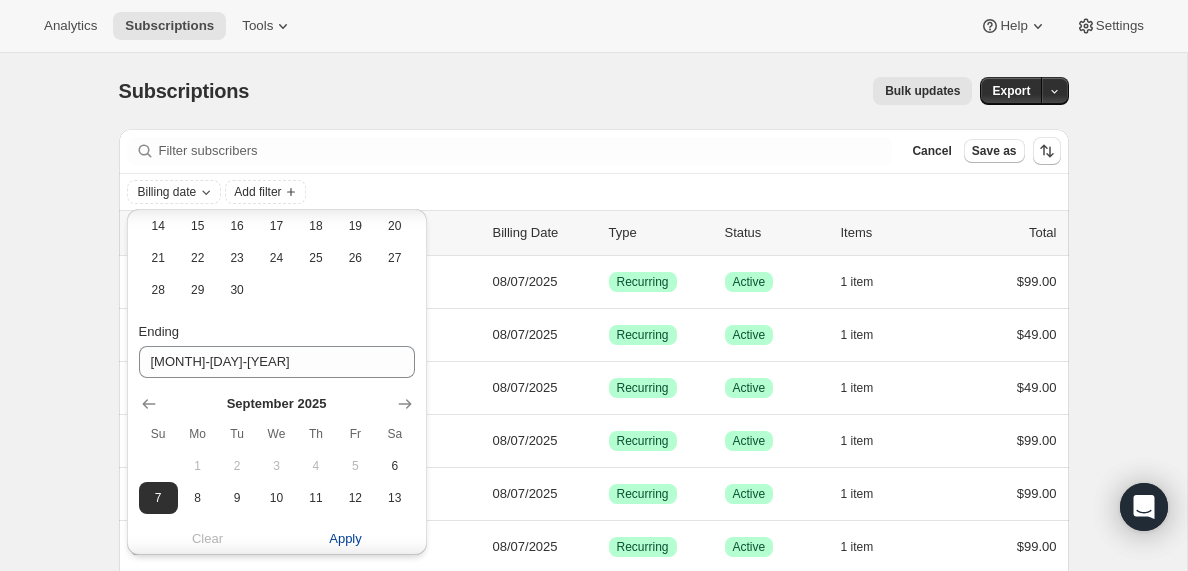 click on "Apply" at bounding box center [345, 539] 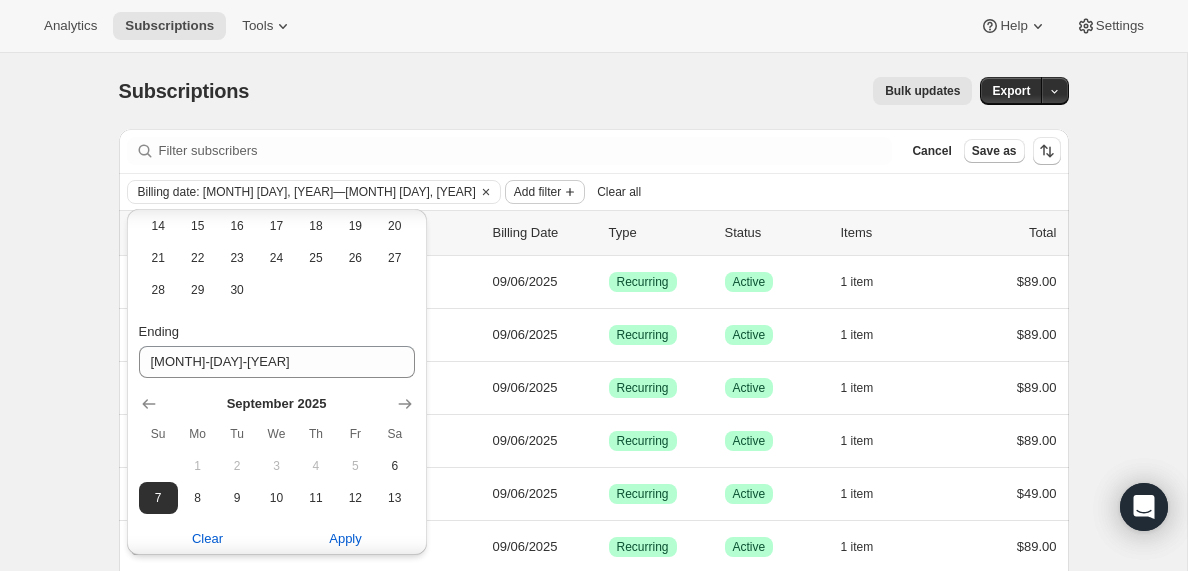 click on "Add filter" at bounding box center (537, 192) 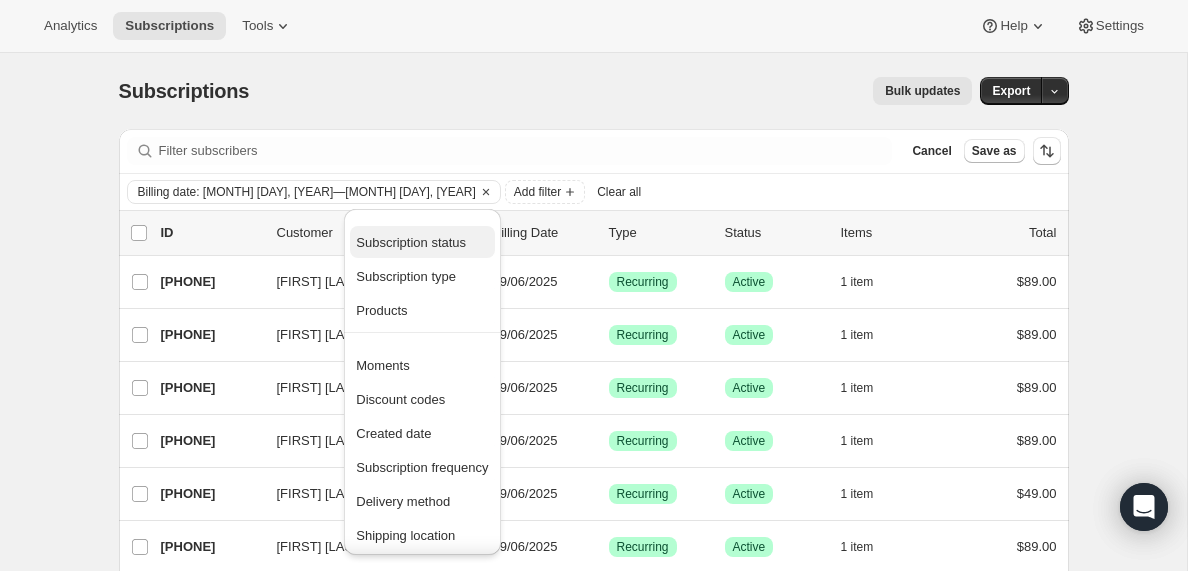 click on "Subscription status" at bounding box center (411, 242) 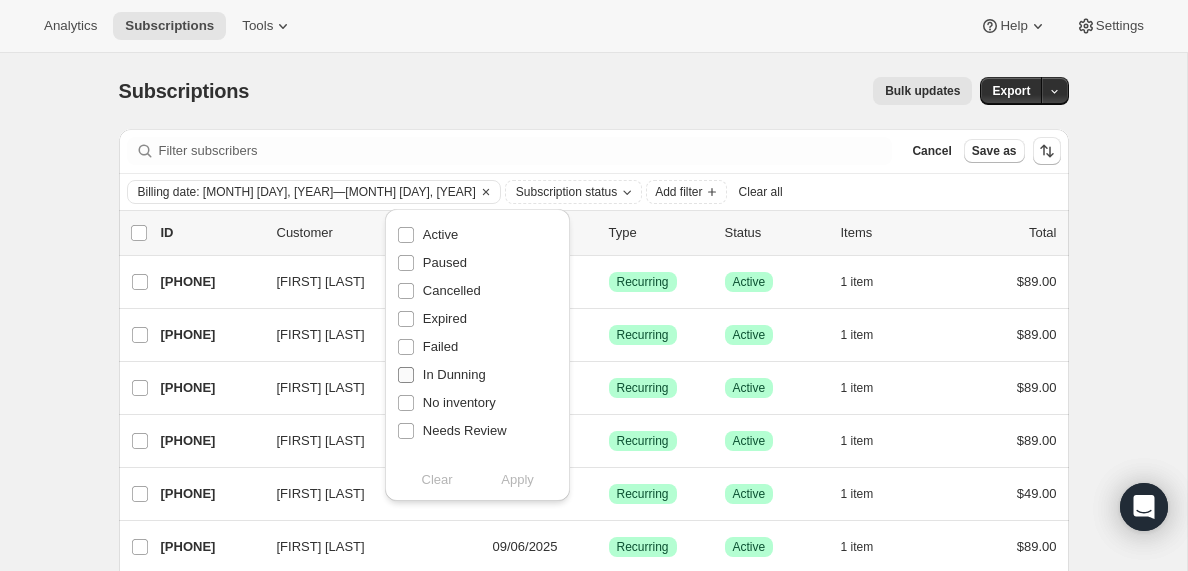 click on "In Dunning" at bounding box center [406, 375] 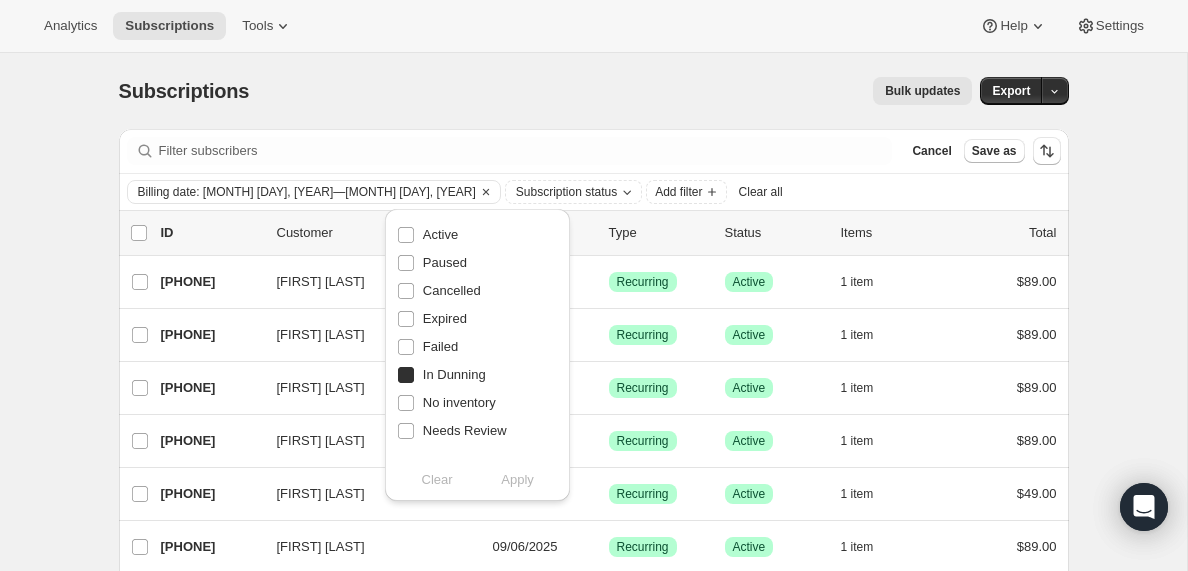 checkbox on "true" 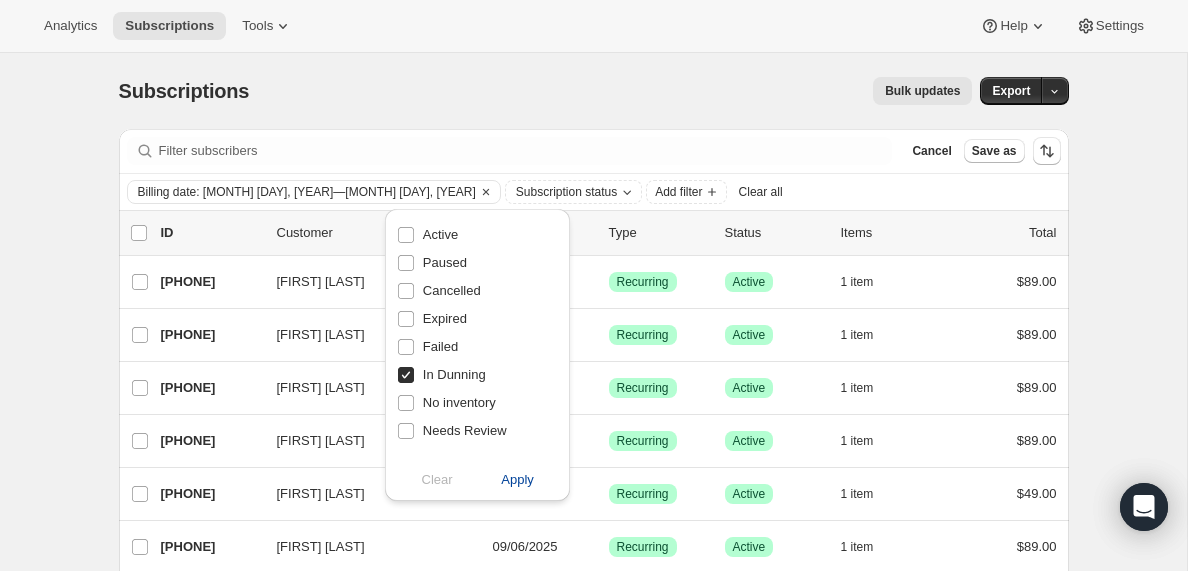 click on "Apply" at bounding box center [517, 480] 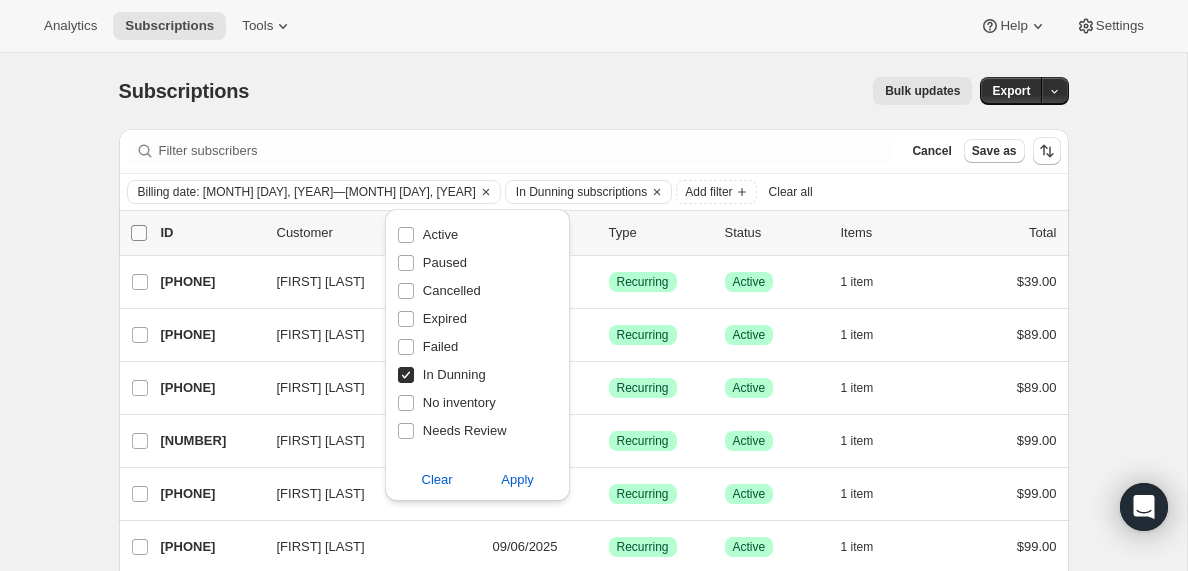 click on "0 selected" at bounding box center [139, 233] 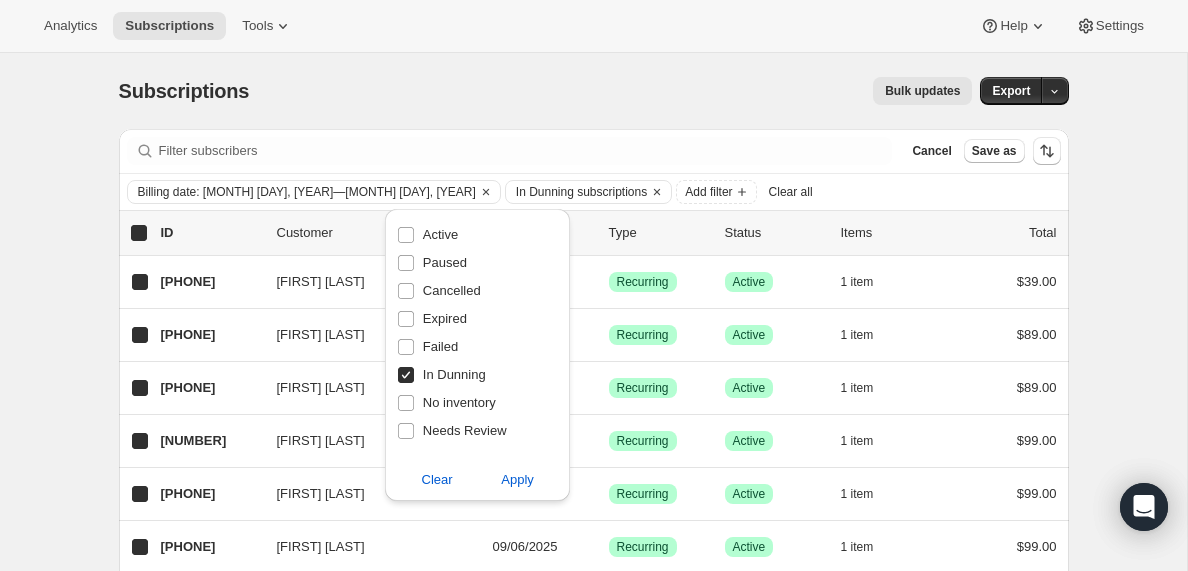 checkbox on "true" 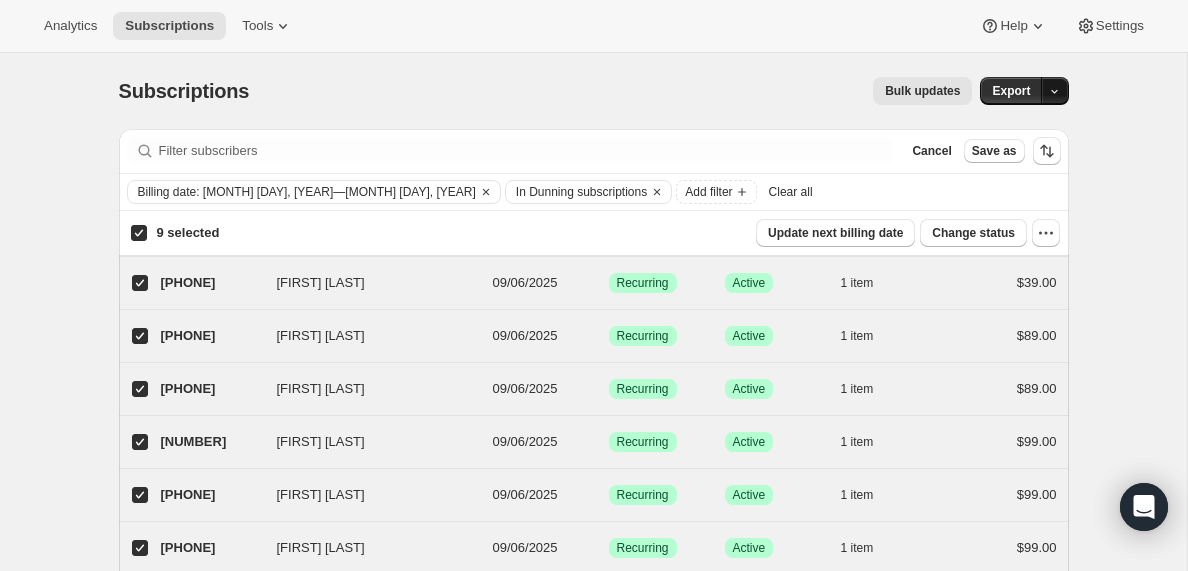click 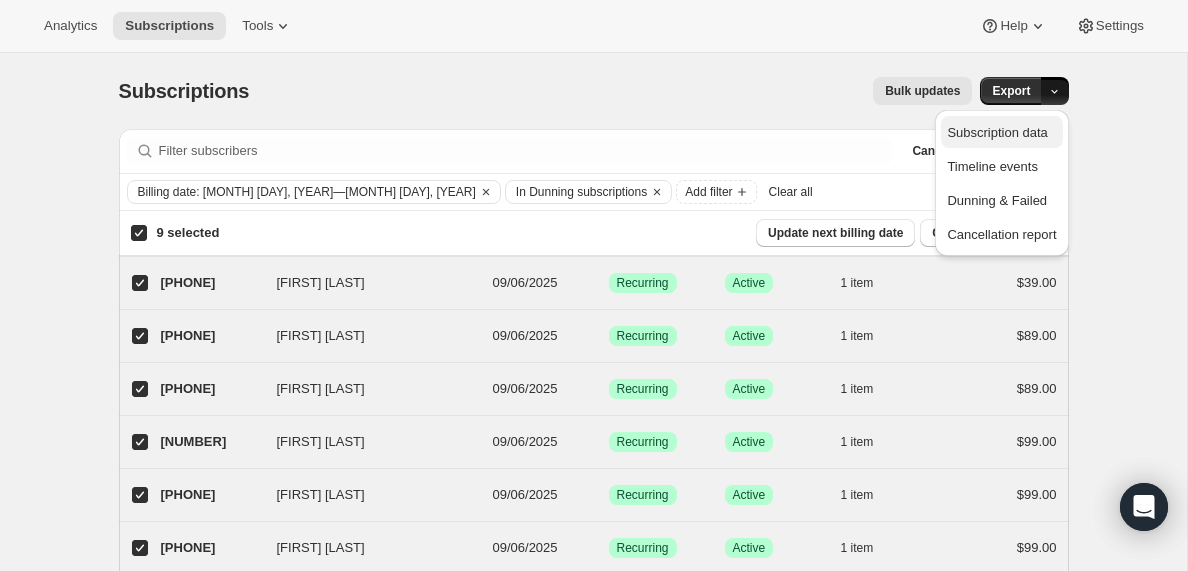 click on "Subscription data" at bounding box center [997, 132] 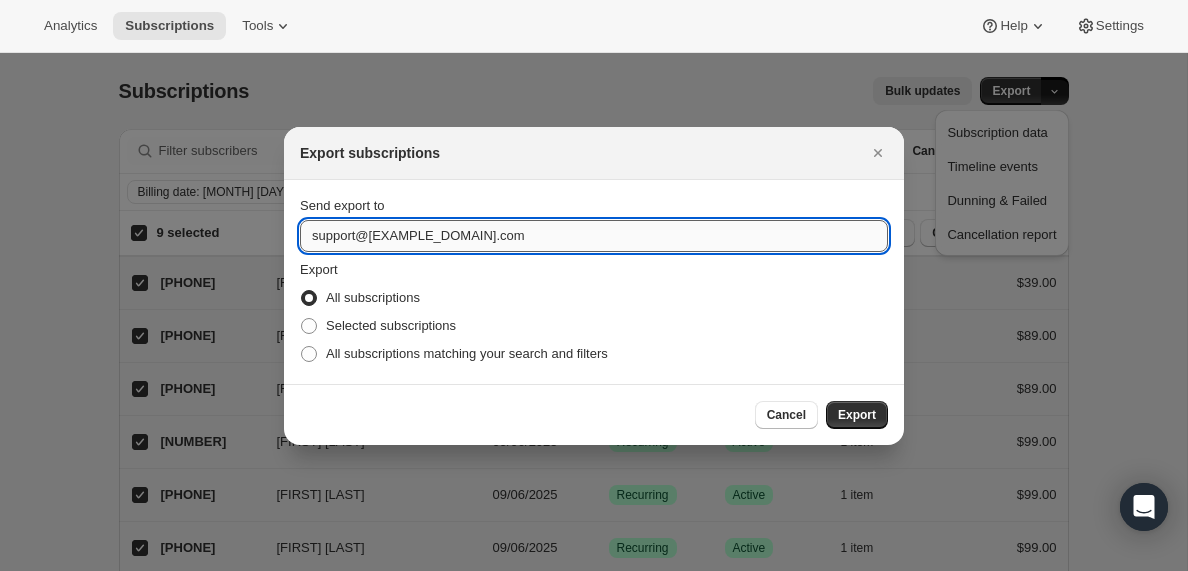 click on "support@[EXAMPLE_DOMAIN].com" at bounding box center [594, 236] 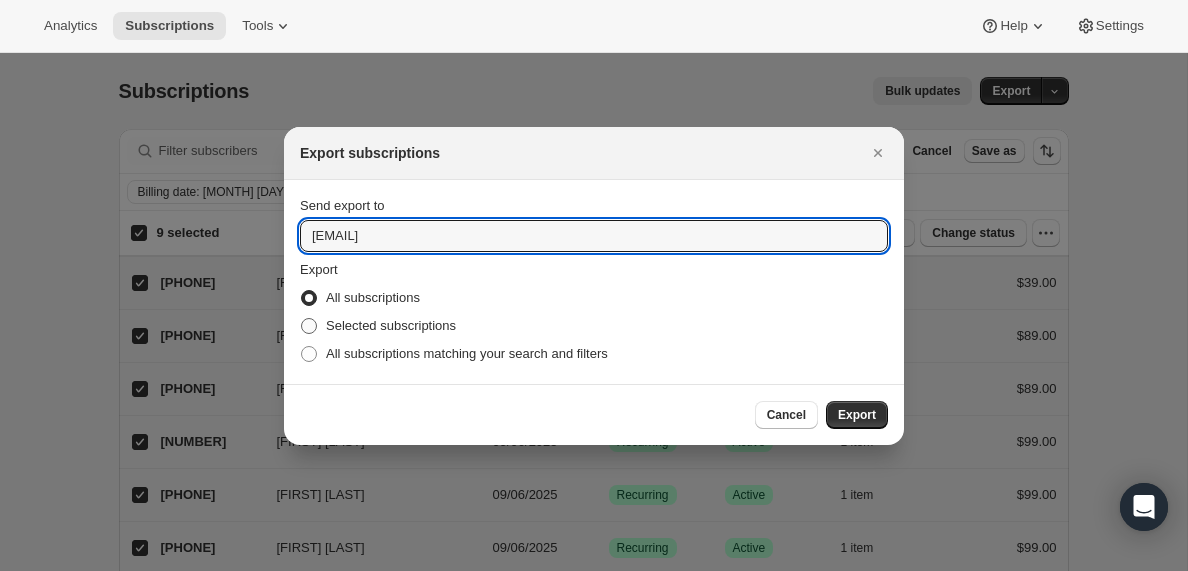 type on "[EMAIL]" 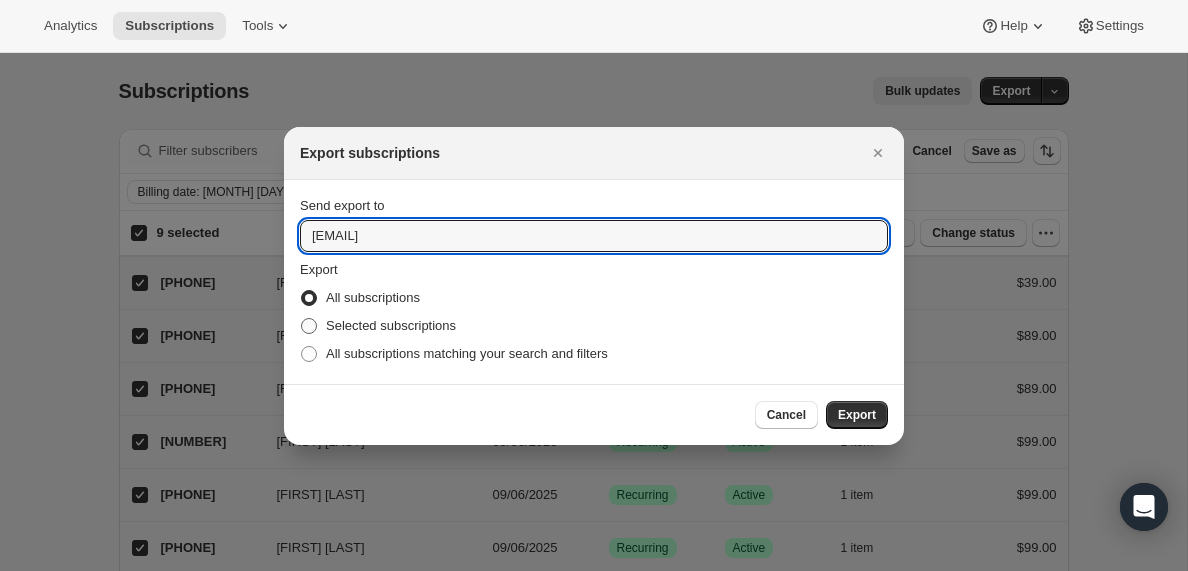 click at bounding box center [309, 326] 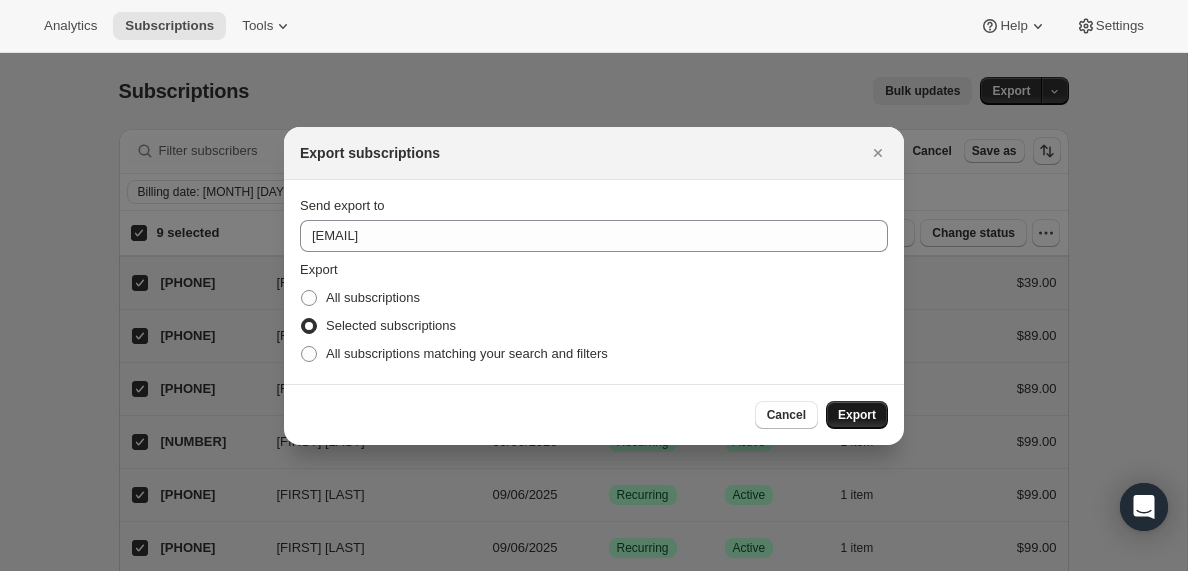 click on "Export" at bounding box center (857, 415) 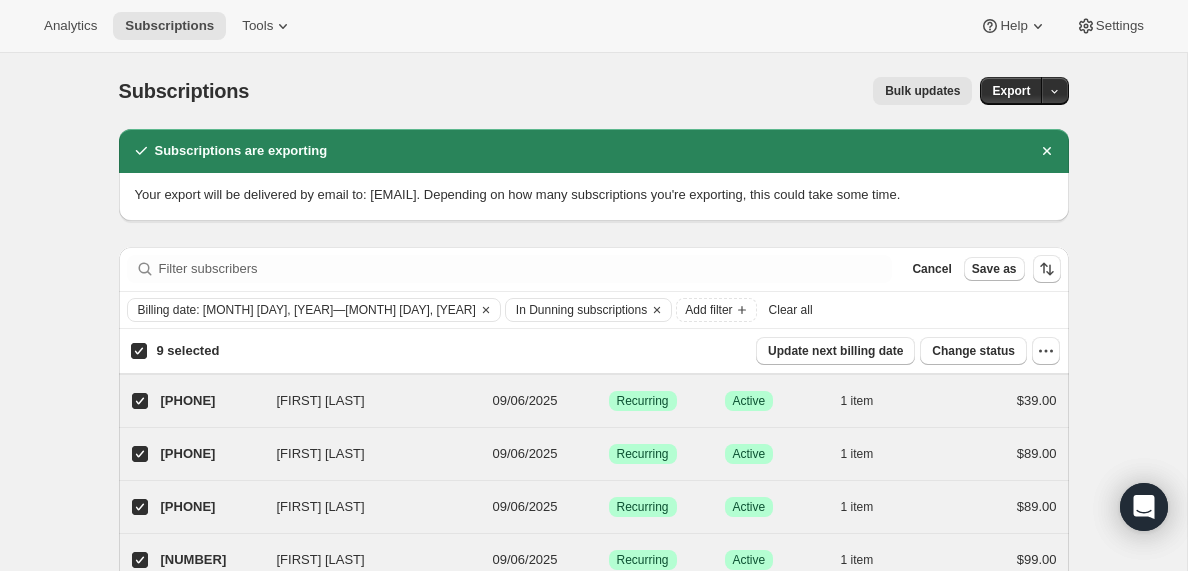 click on "Clear all" at bounding box center (791, 310) 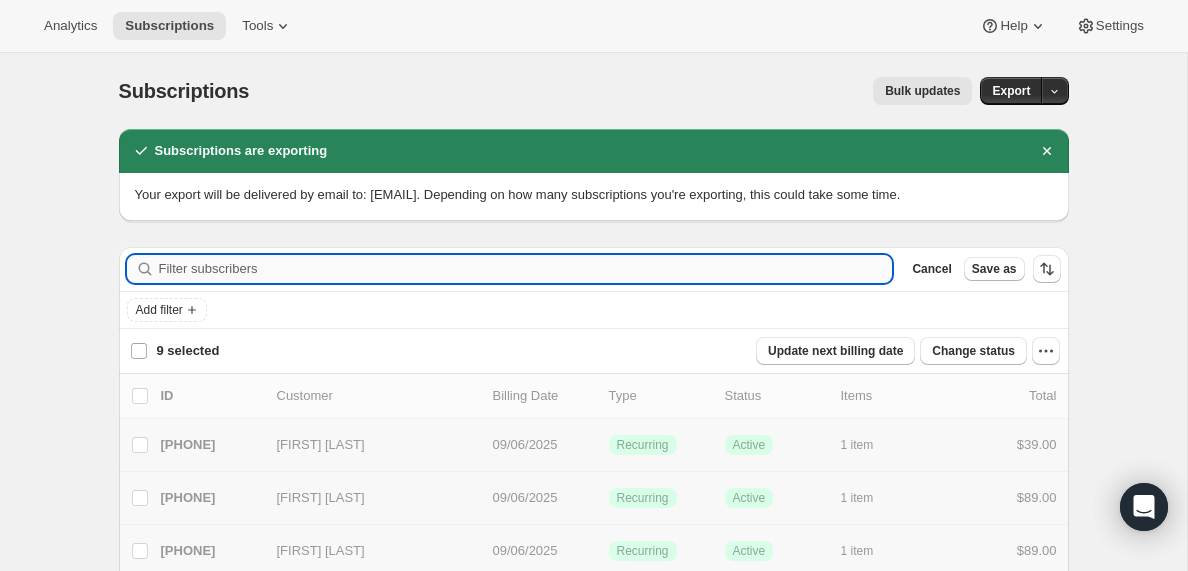 click on "Filter subscribers" at bounding box center (526, 269) 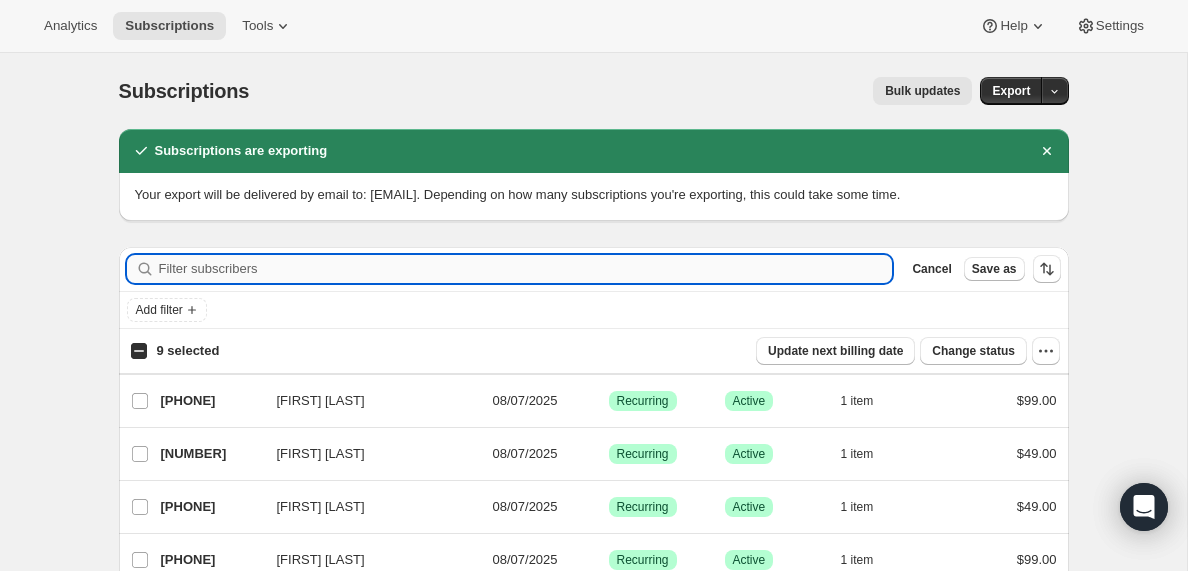 paste on "[EMAIL]" 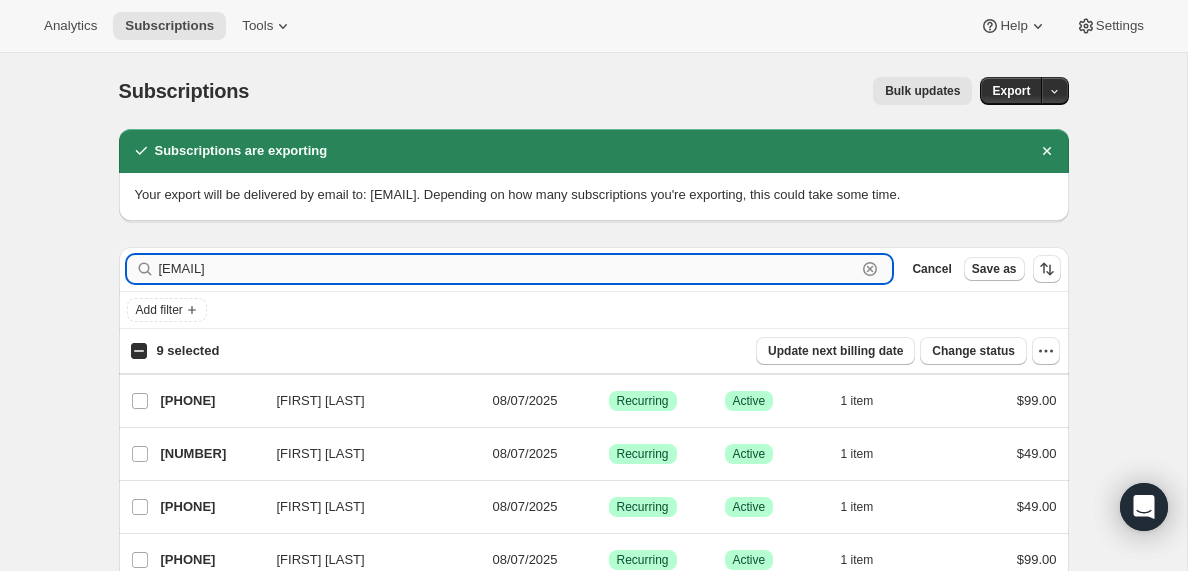 type on "[EMAIL]" 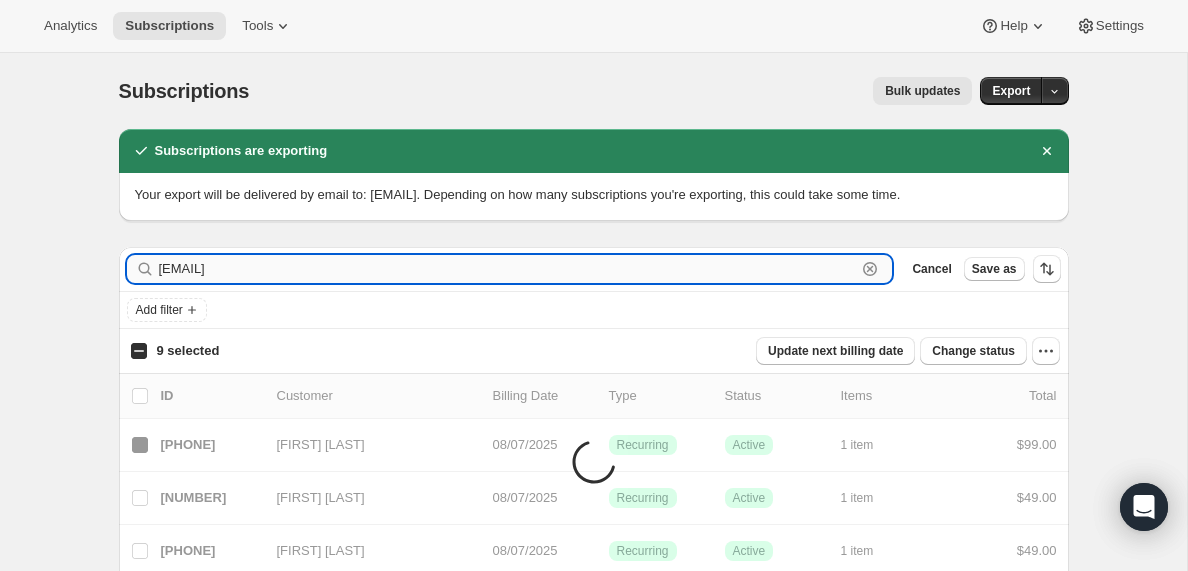 checkbox on "true" 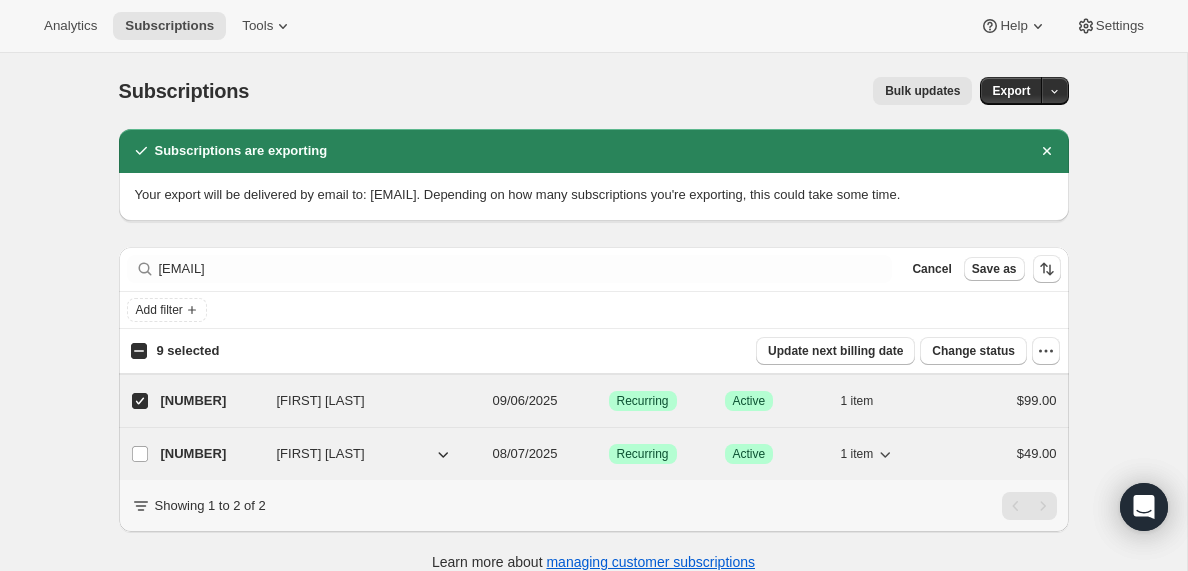 click on "[NUMBER]" at bounding box center [211, 454] 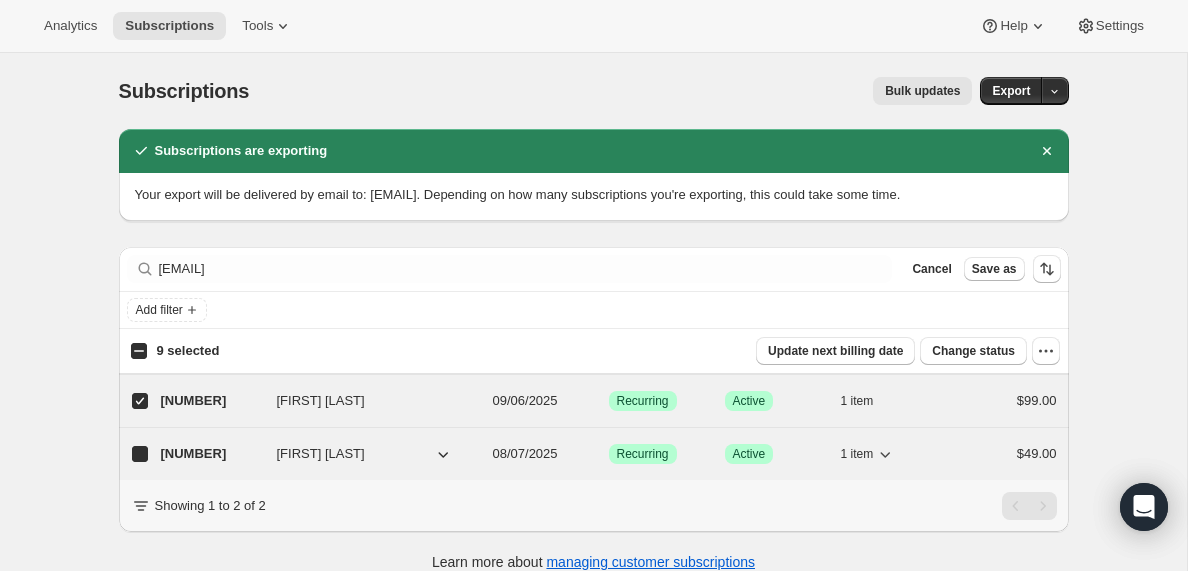 checkbox on "true" 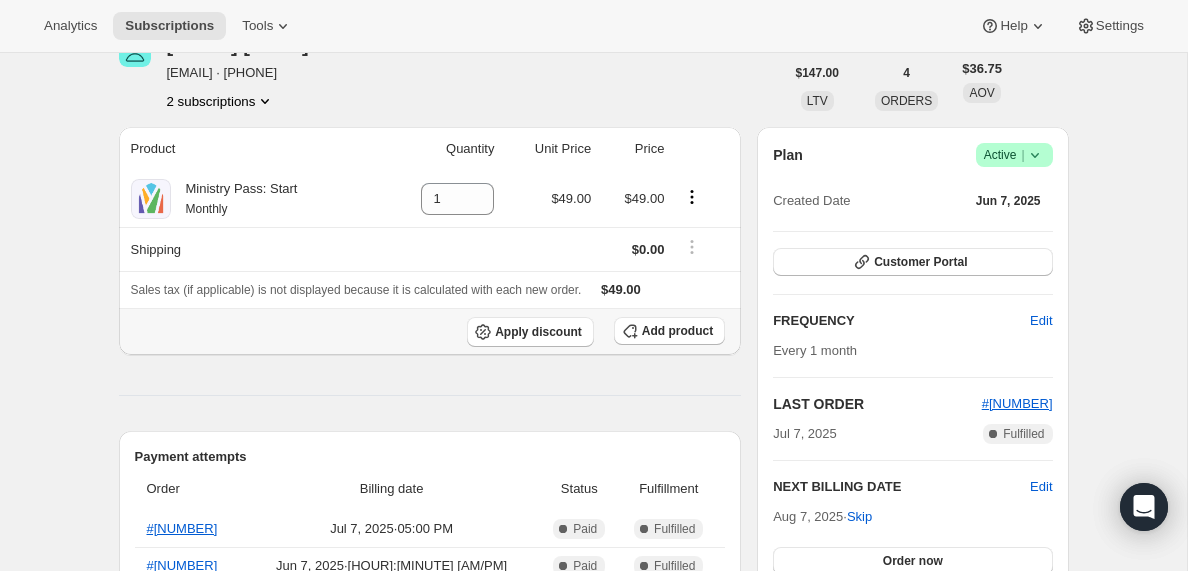 scroll, scrollTop: 0, scrollLeft: 0, axis: both 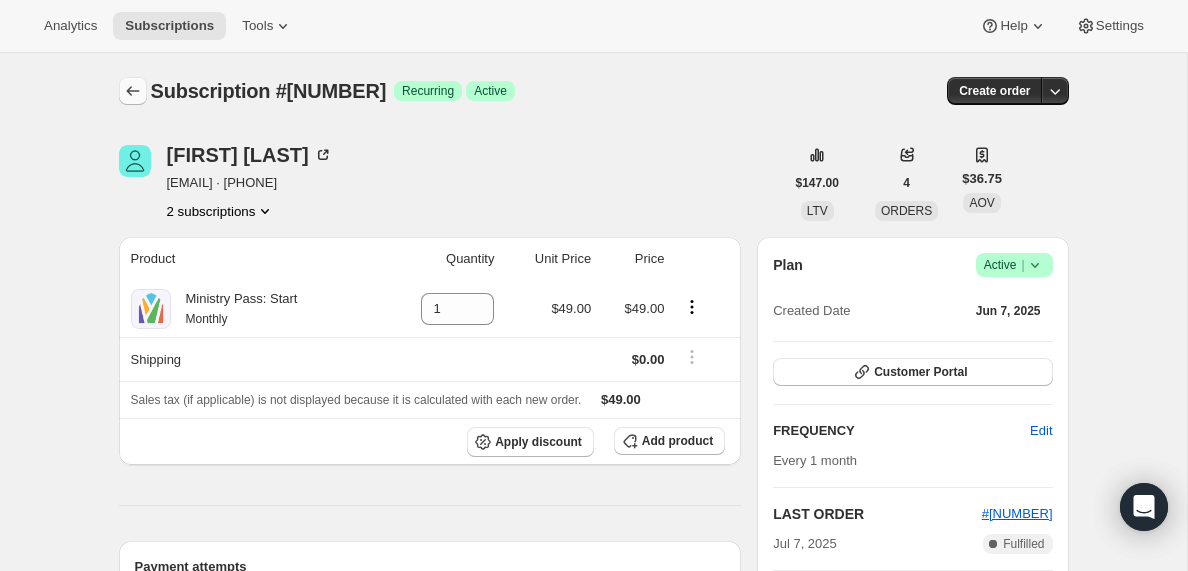 click 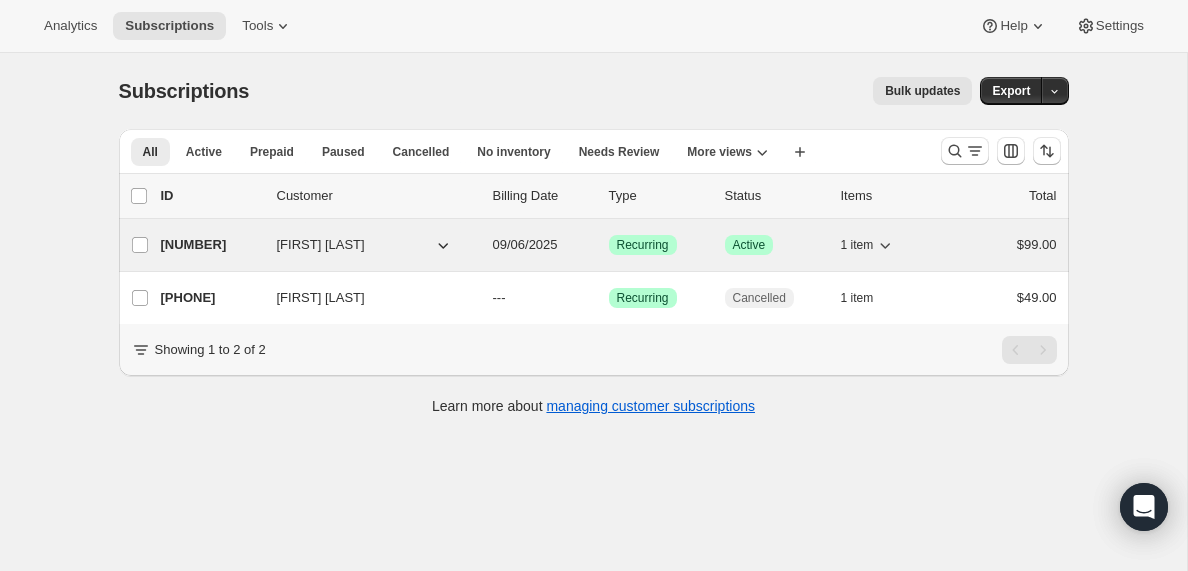 click on "[FIRST] [LAST]" at bounding box center (321, 245) 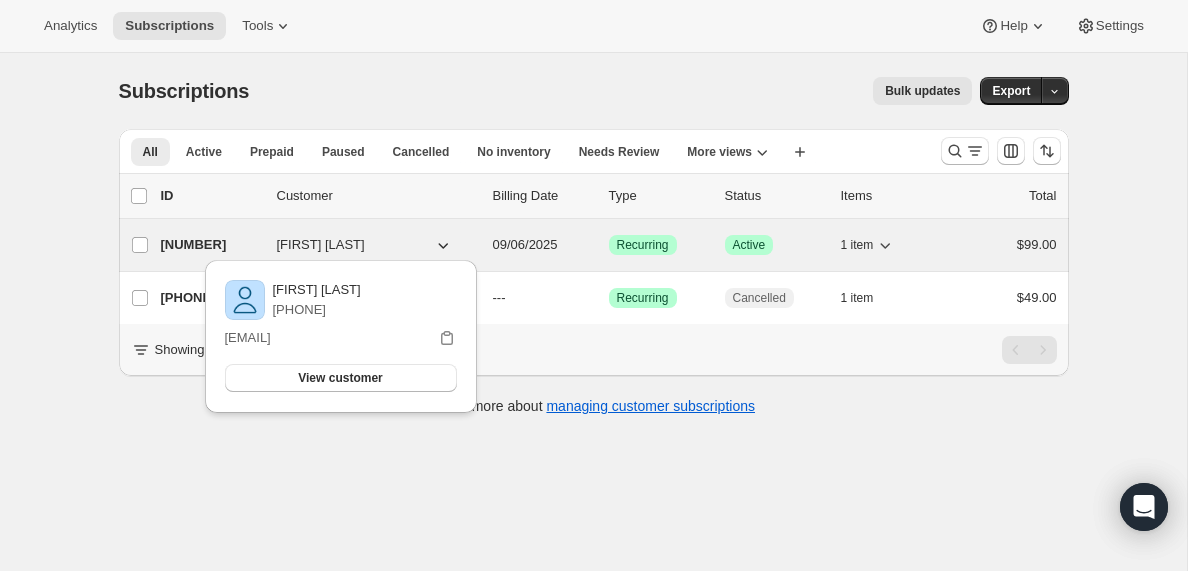 click on "[FIRST] [LAST]" at bounding box center (321, 245) 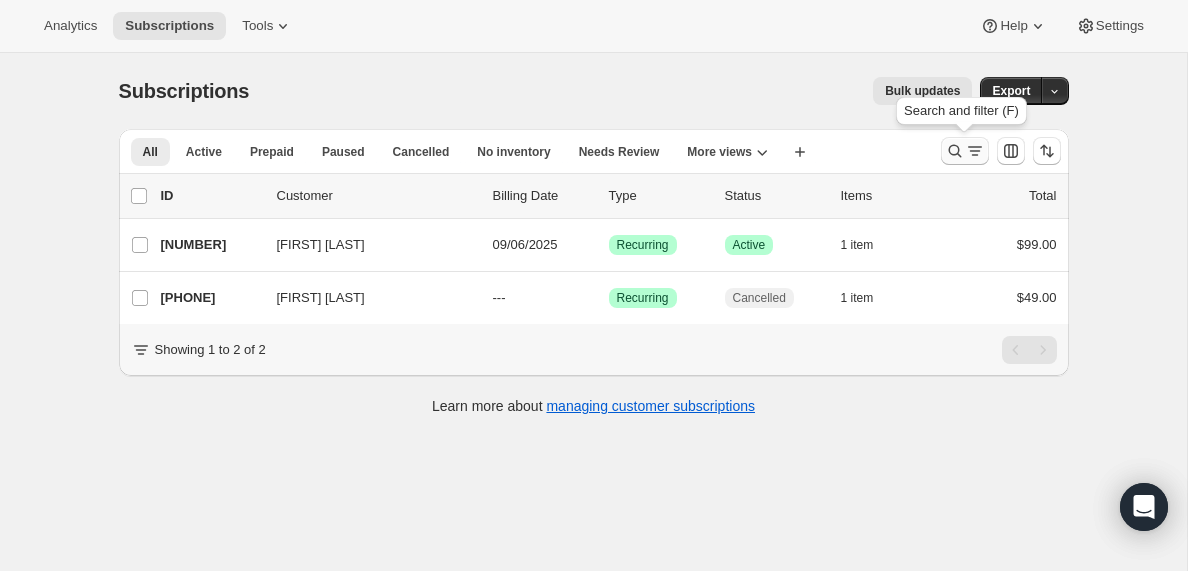 click 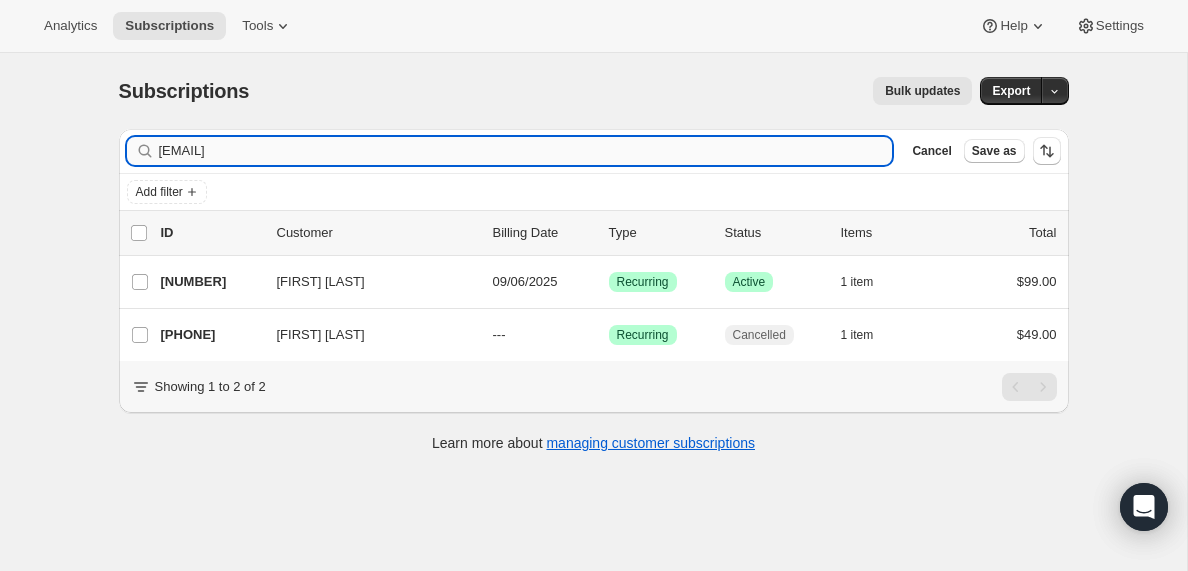 click on "[EMAIL]" at bounding box center (526, 151) 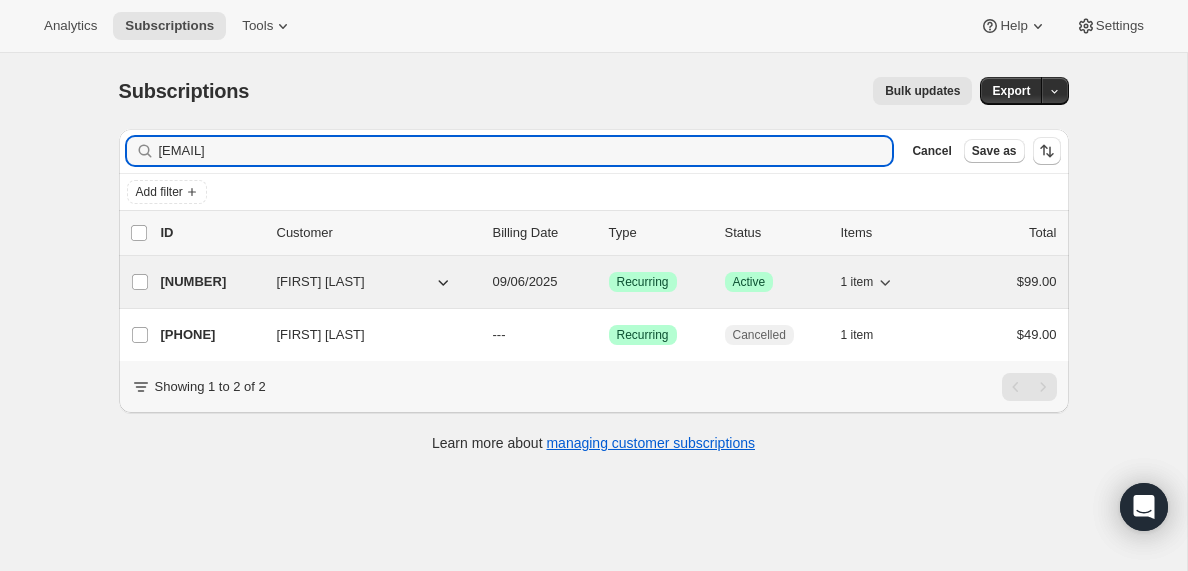 click on "[FIRST] [LAST]" at bounding box center (321, 282) 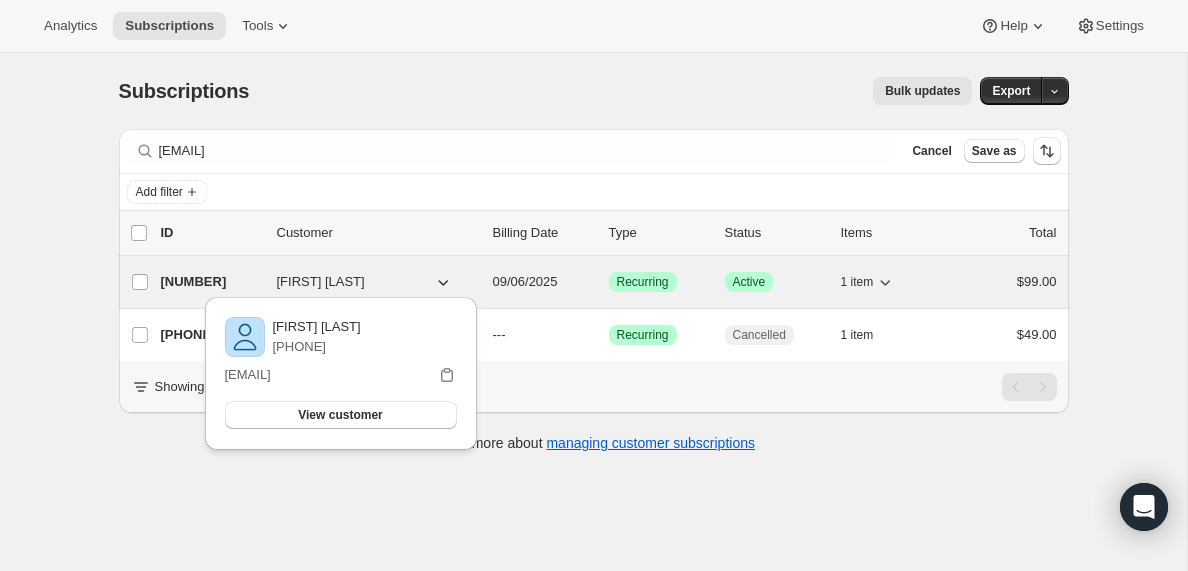 click on "[NUMBER]" at bounding box center [211, 282] 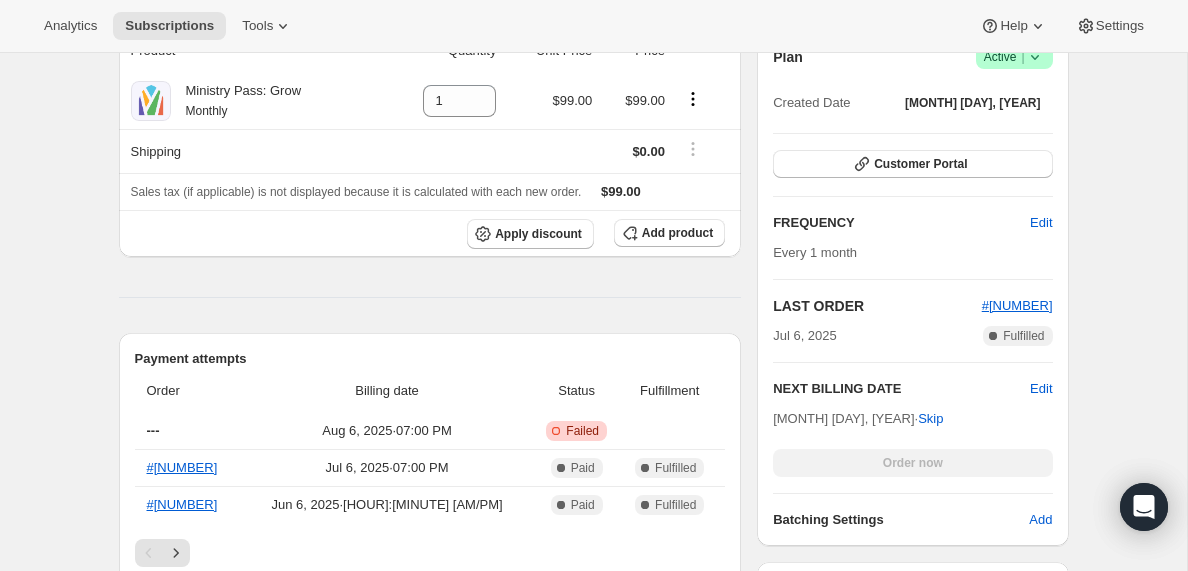 scroll, scrollTop: 417, scrollLeft: 0, axis: vertical 